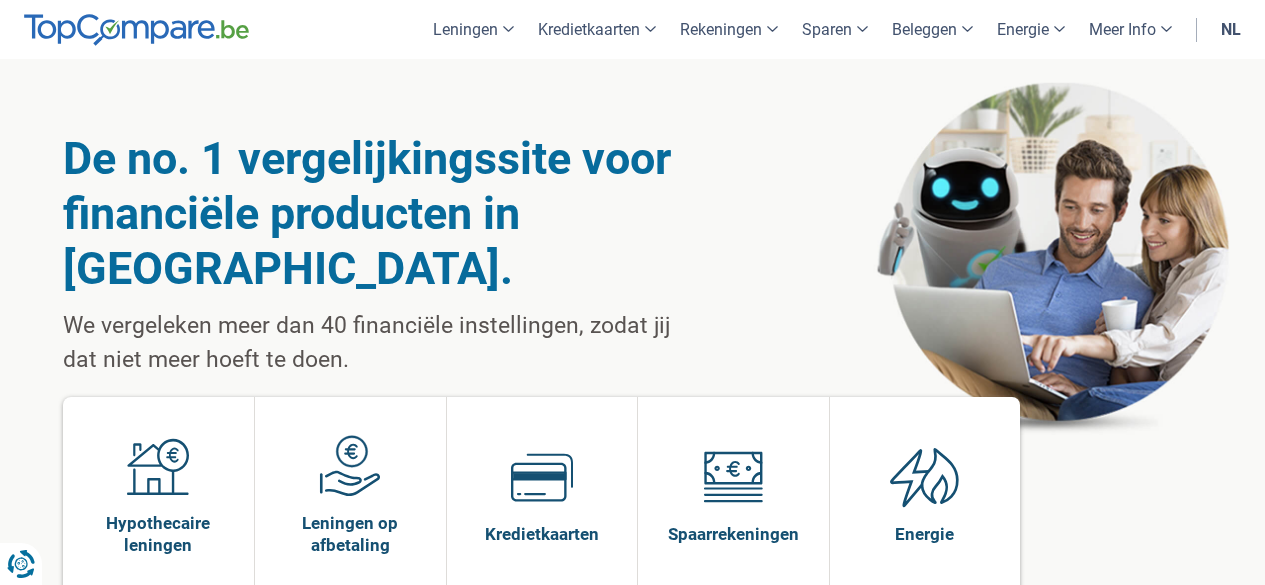 scroll, scrollTop: 0, scrollLeft: 0, axis: both 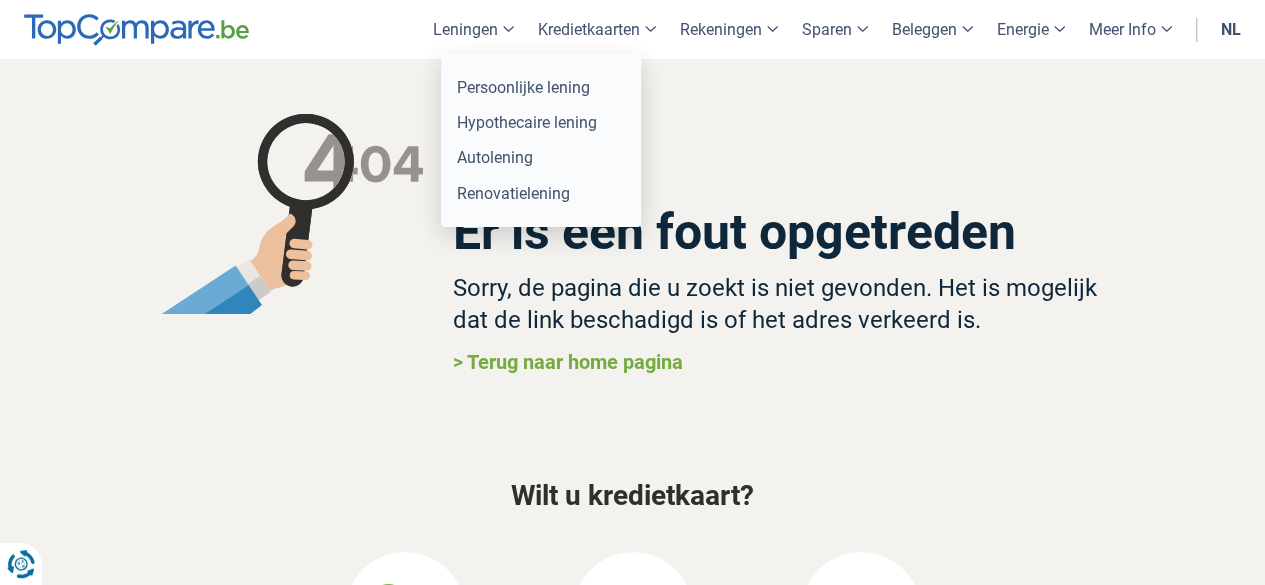 click on "Leningen" at bounding box center (473, 29) 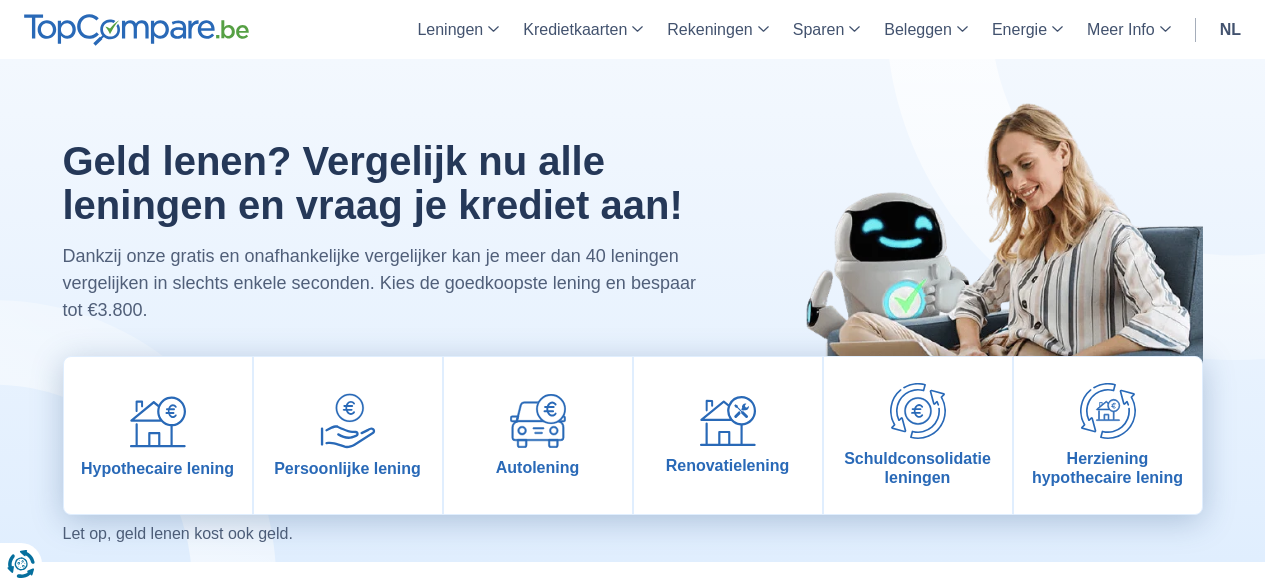 scroll, scrollTop: 0, scrollLeft: 0, axis: both 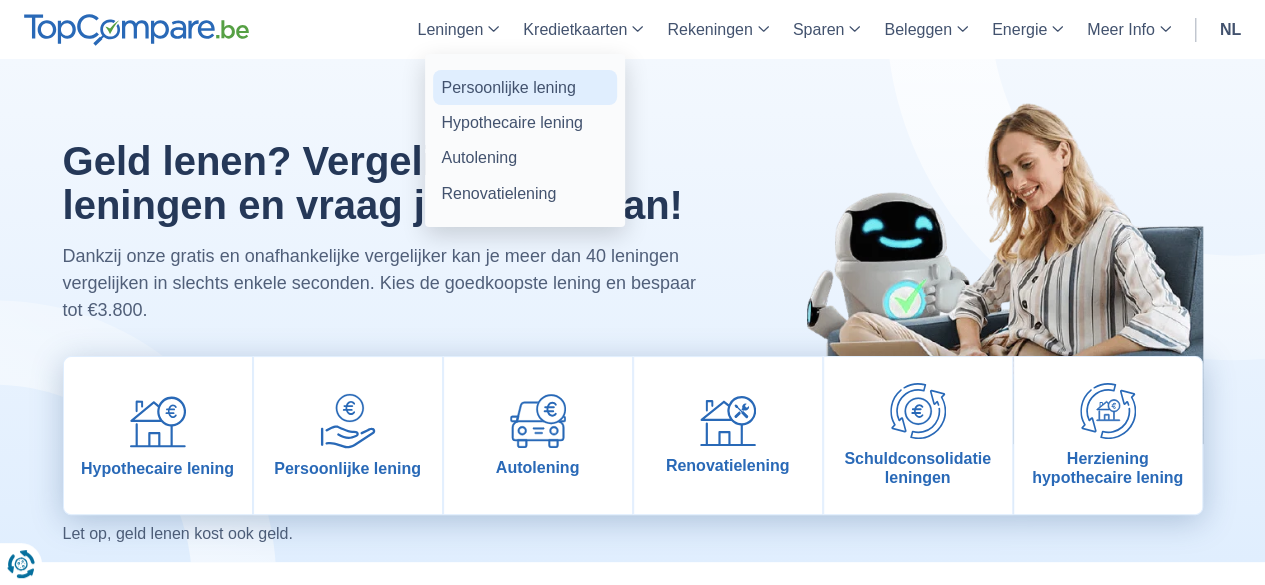 click on "Persoonlijke lening" at bounding box center (525, 87) 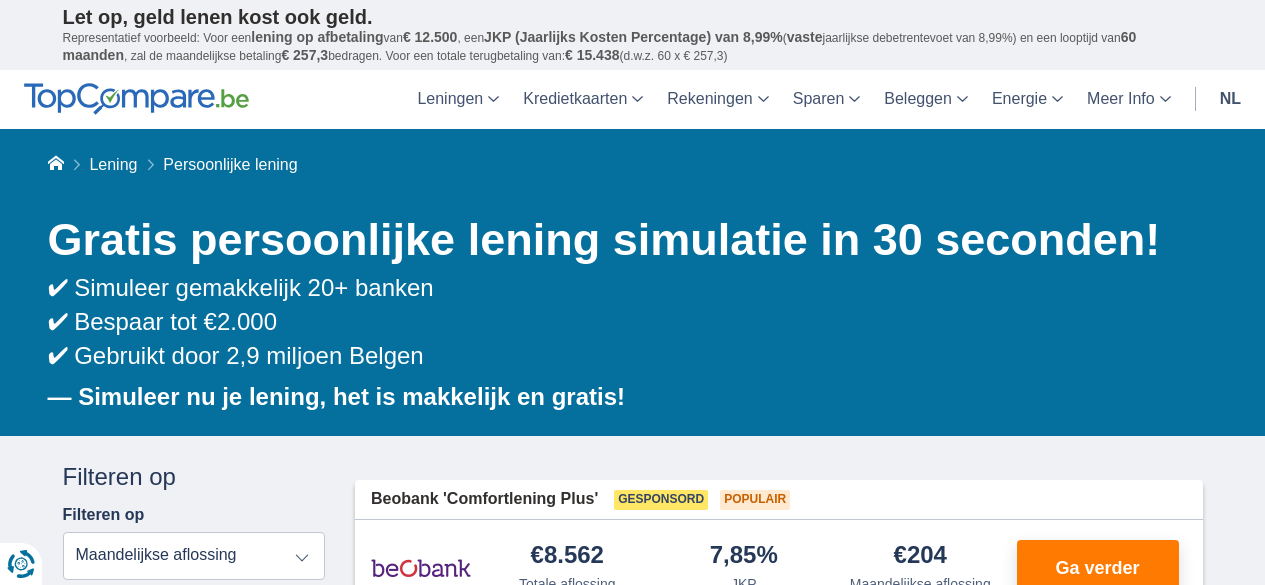 scroll, scrollTop: 0, scrollLeft: 0, axis: both 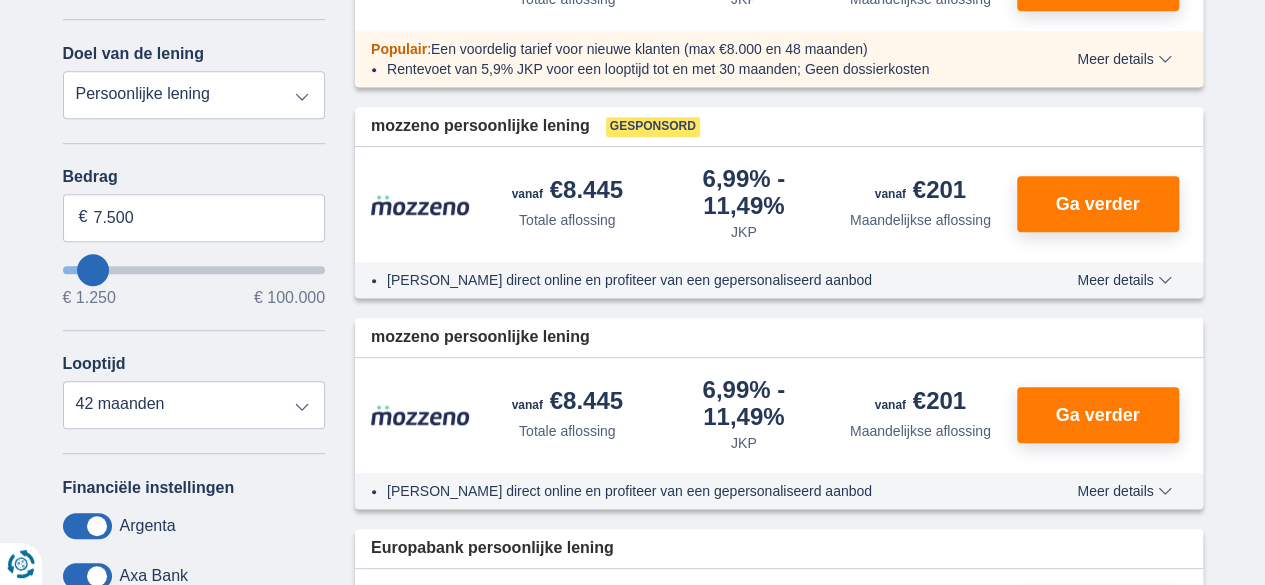 type on "11250" 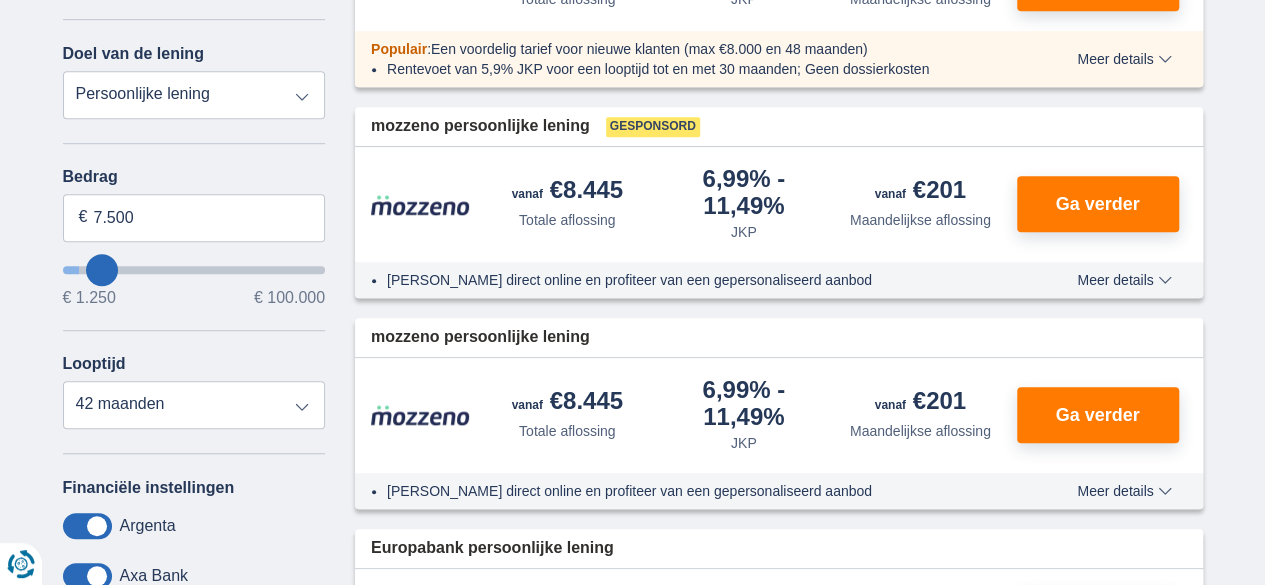 type on "11.250" 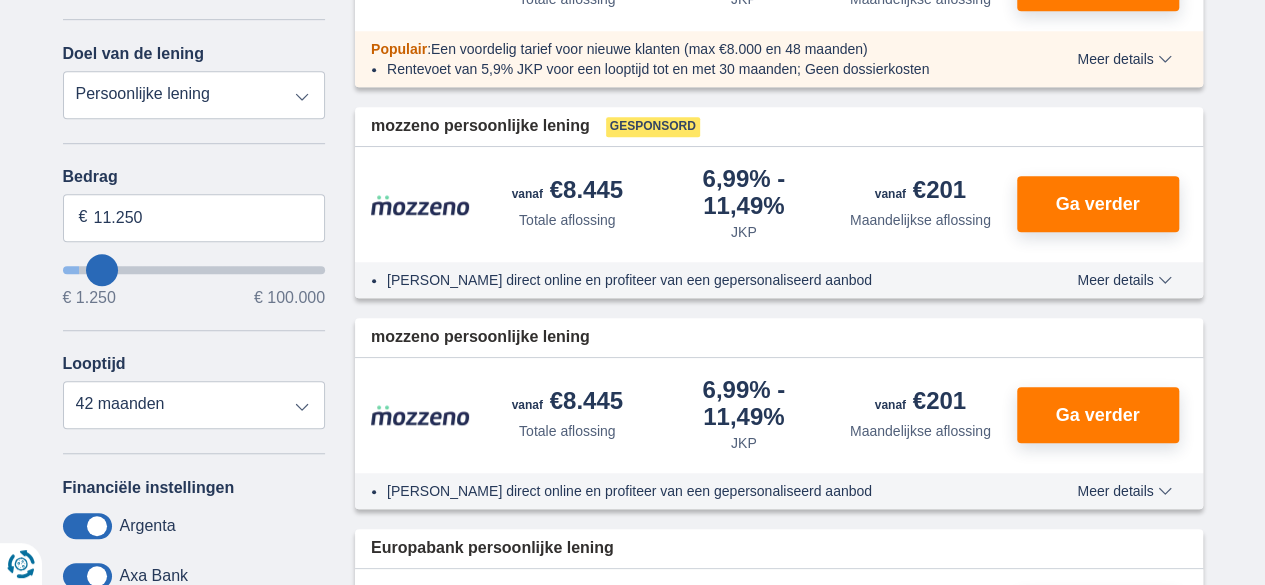 select on "60" 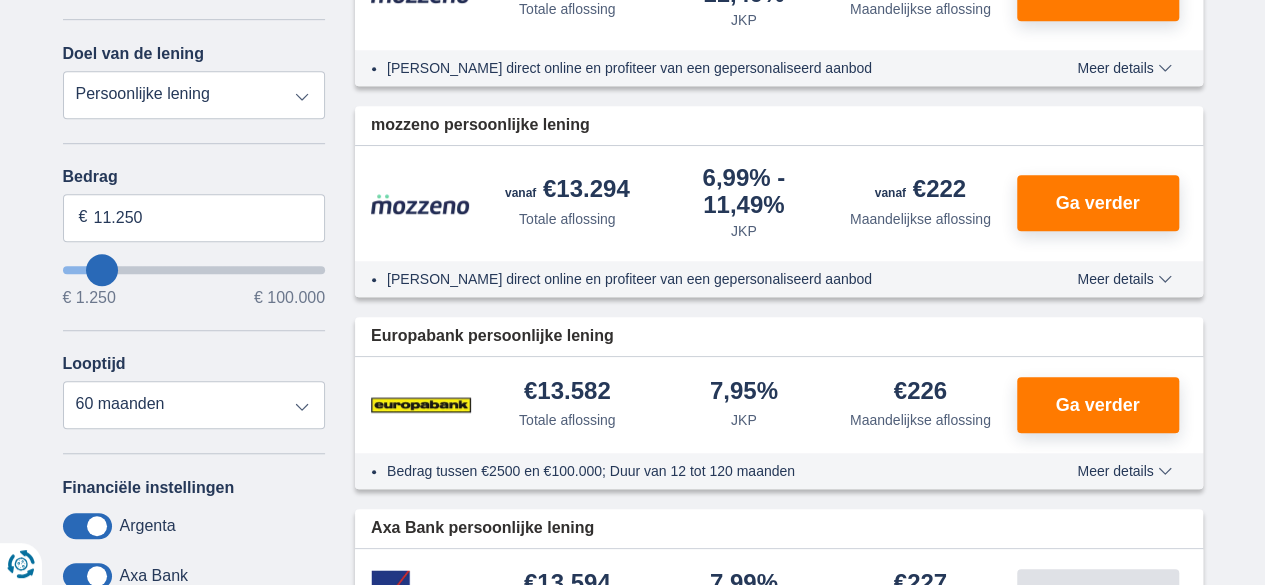 type on "13.250" 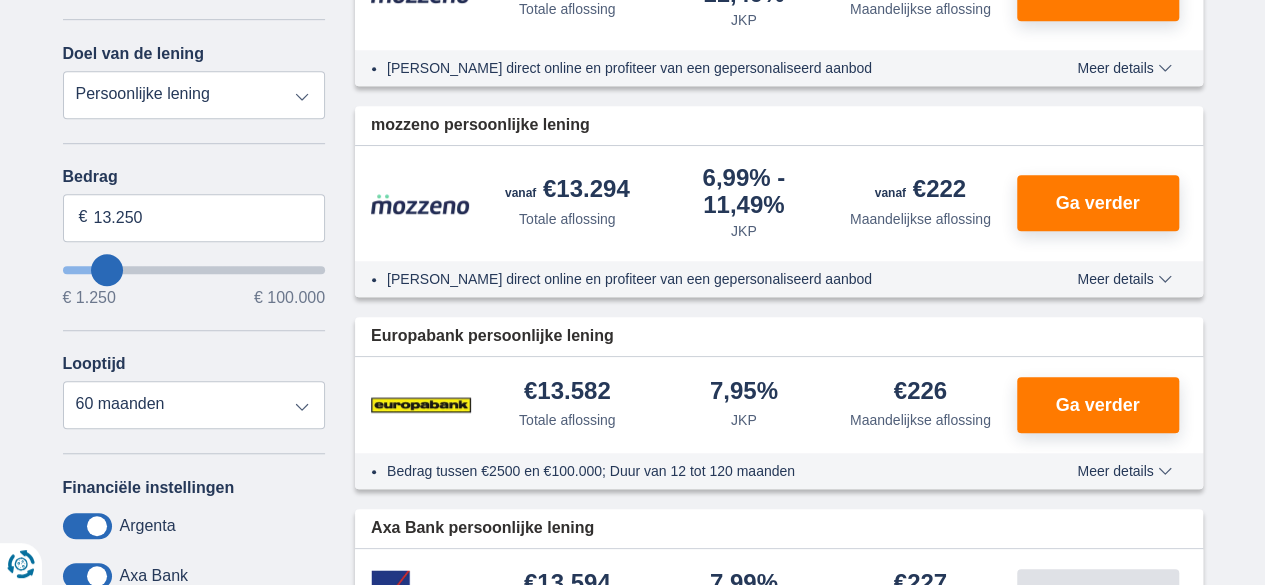 type on "13250" 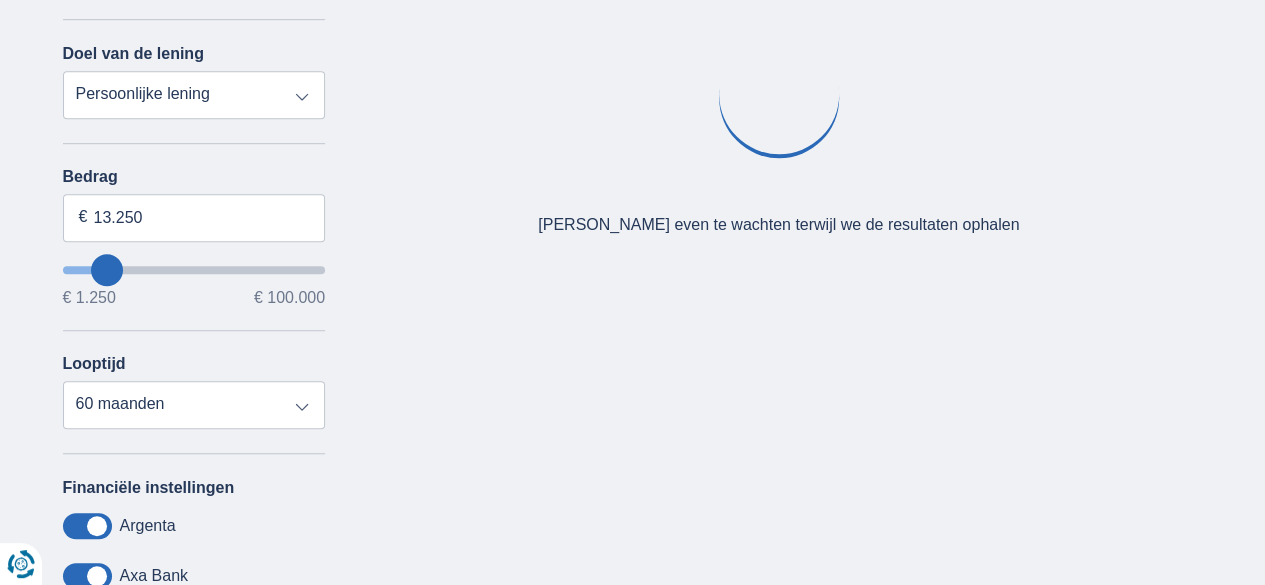 type on "3.250" 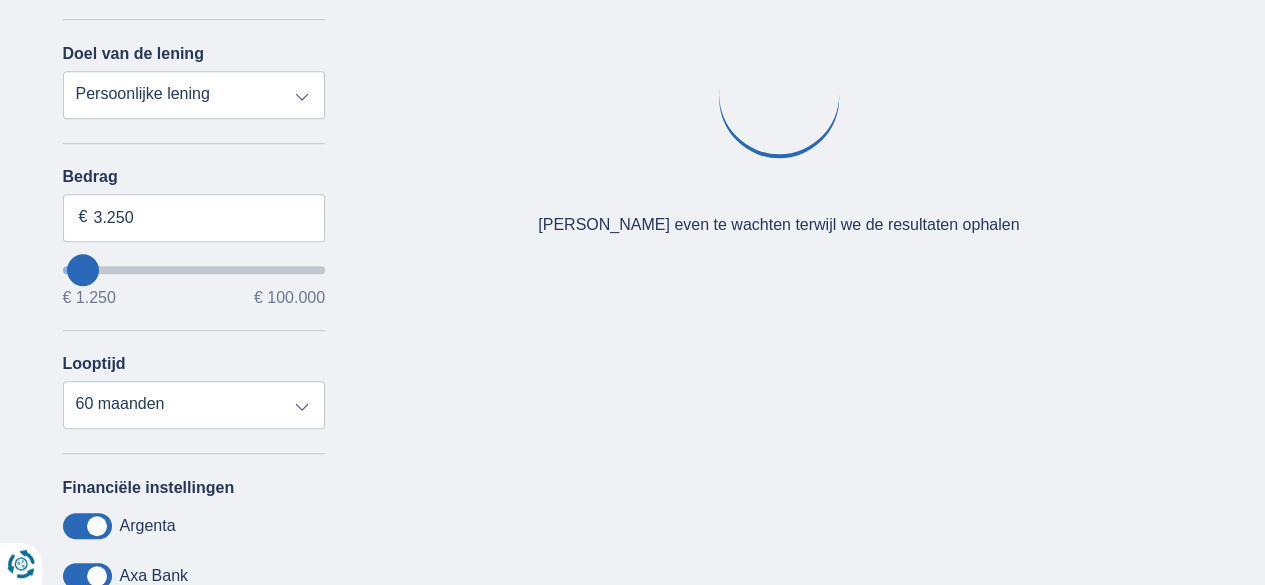 select on "30" 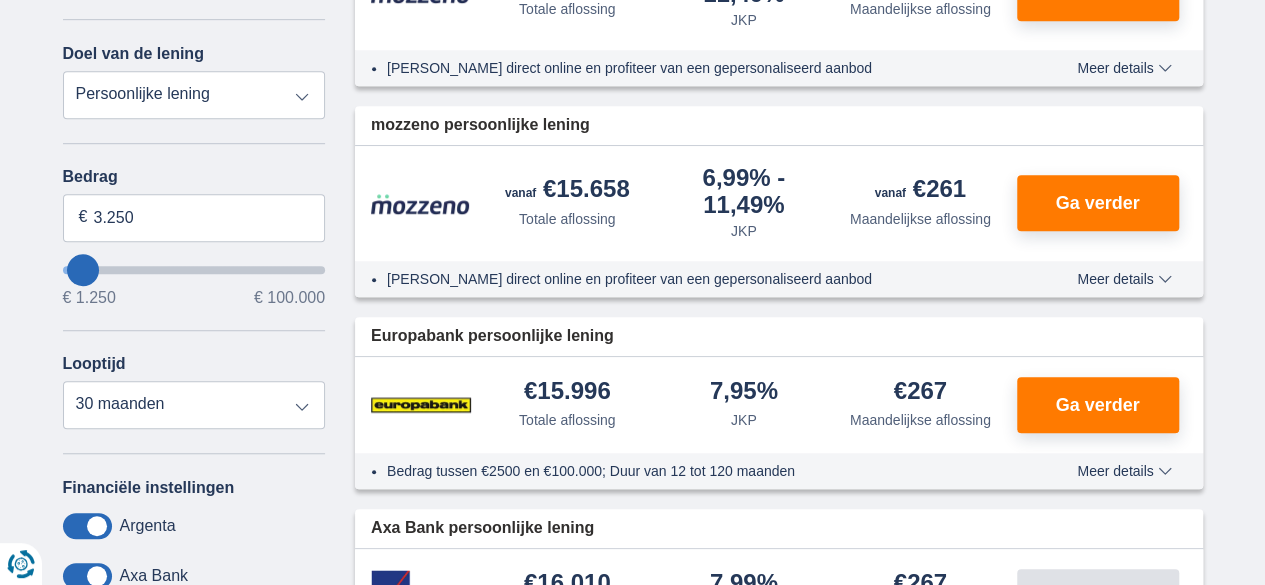 type on "3250" 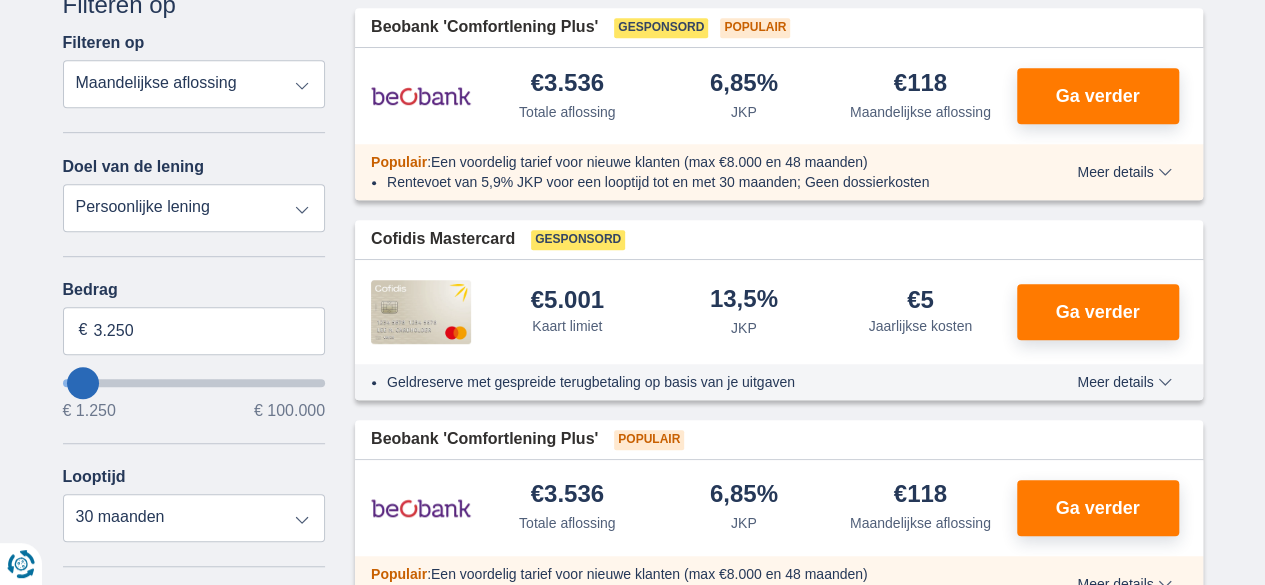 scroll, scrollTop: 525, scrollLeft: 0, axis: vertical 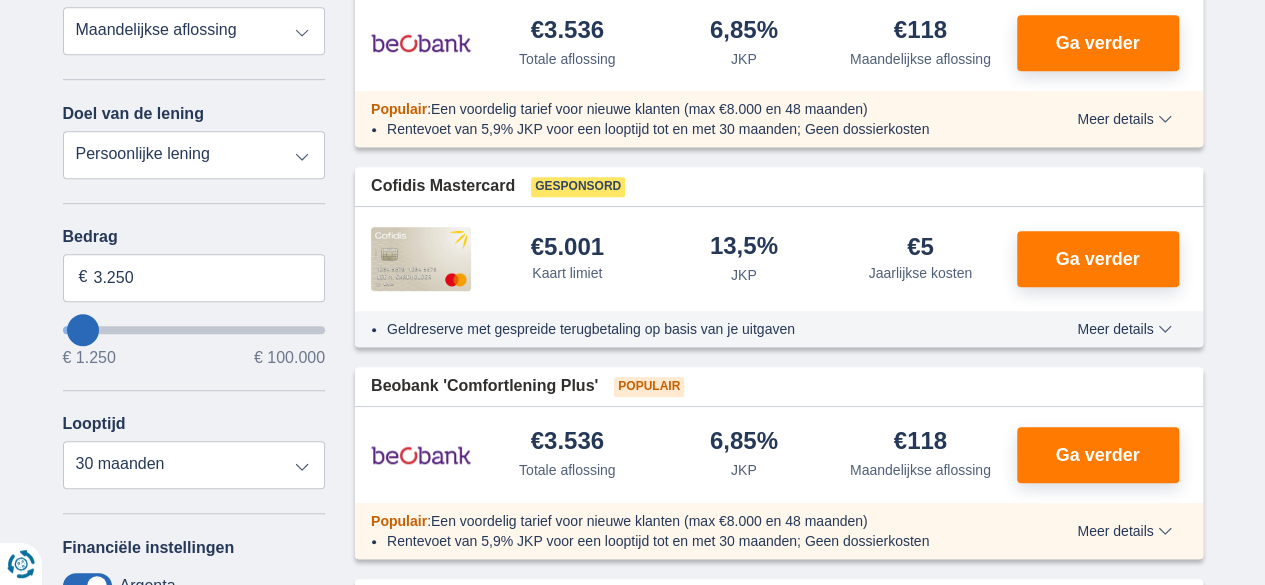 type on "6.250" 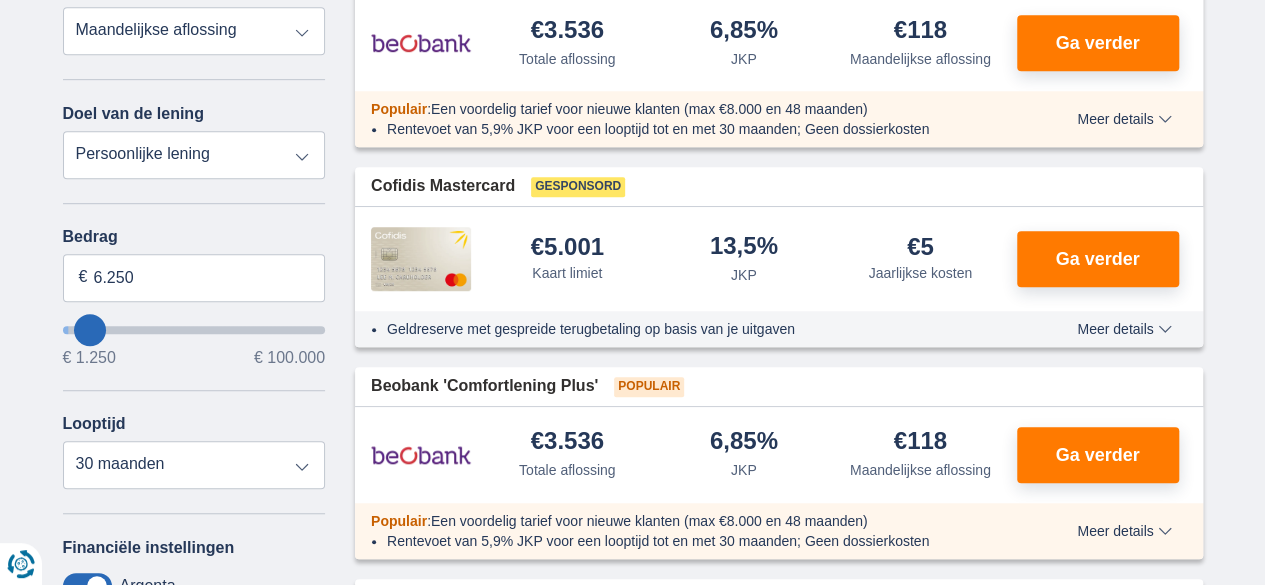 type on "7.250" 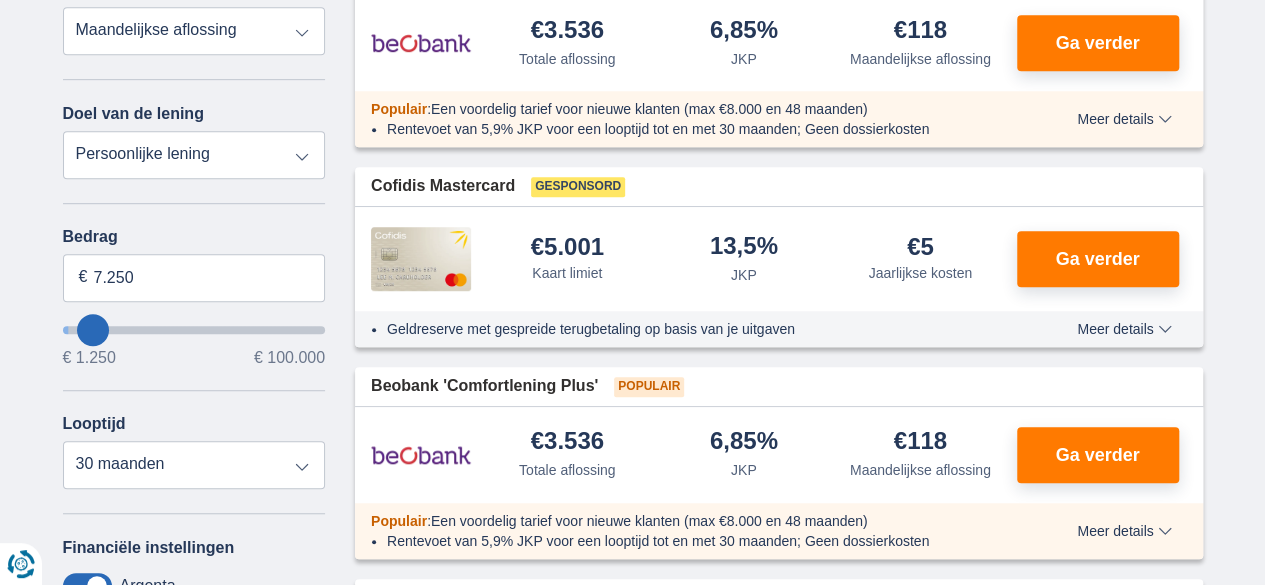 type on "7250" 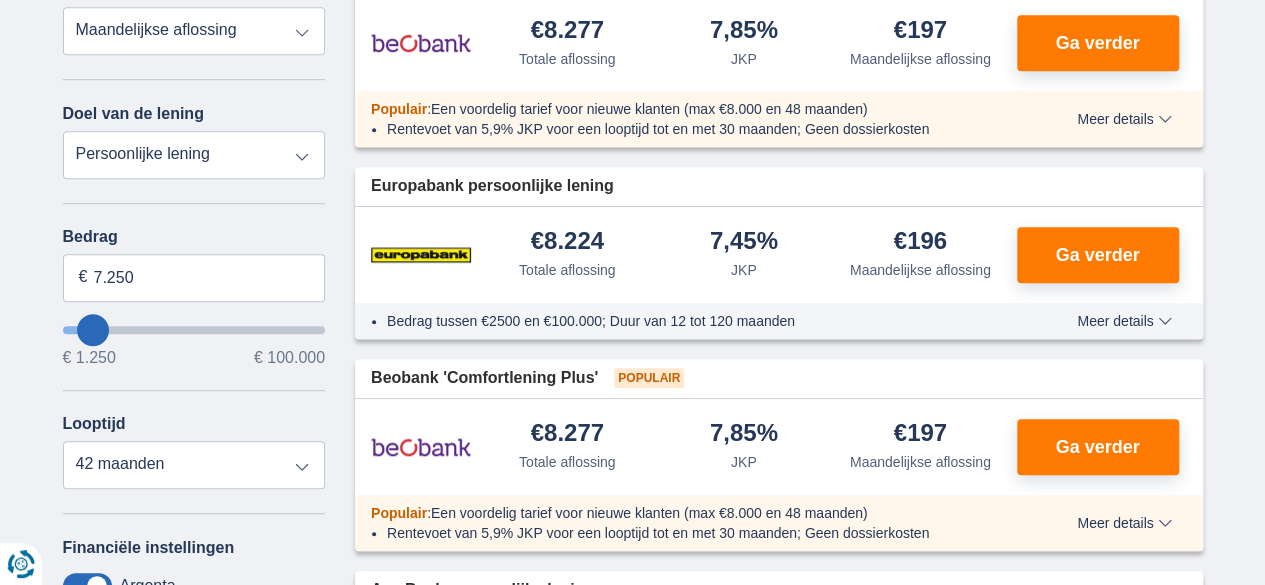 type on "8.250" 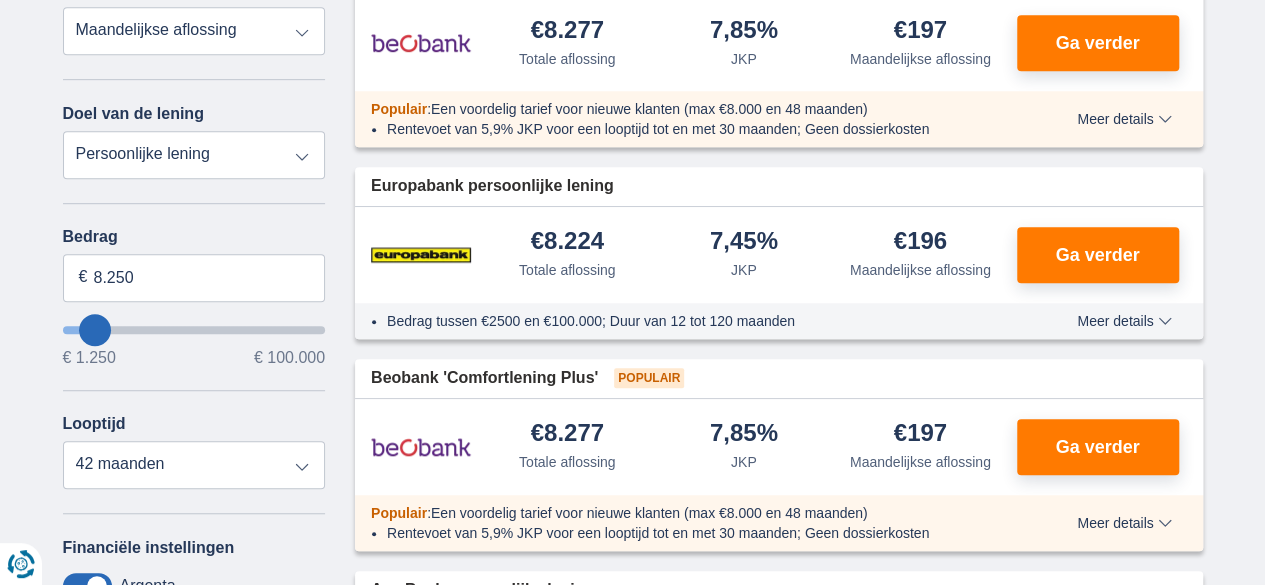 select on "48" 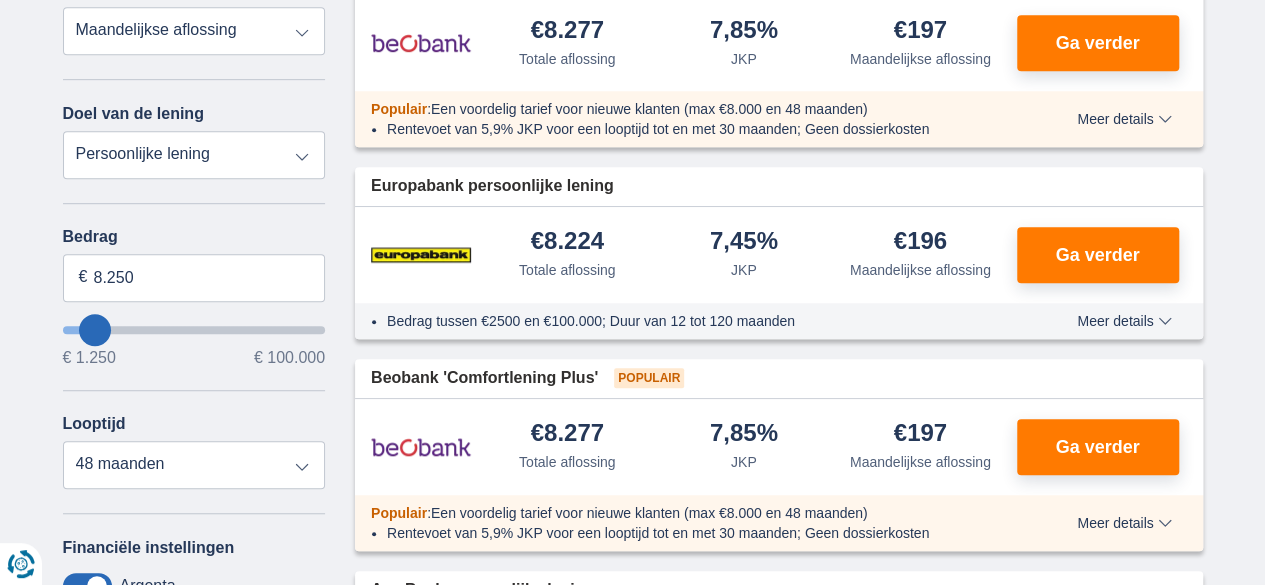 type on "9.250" 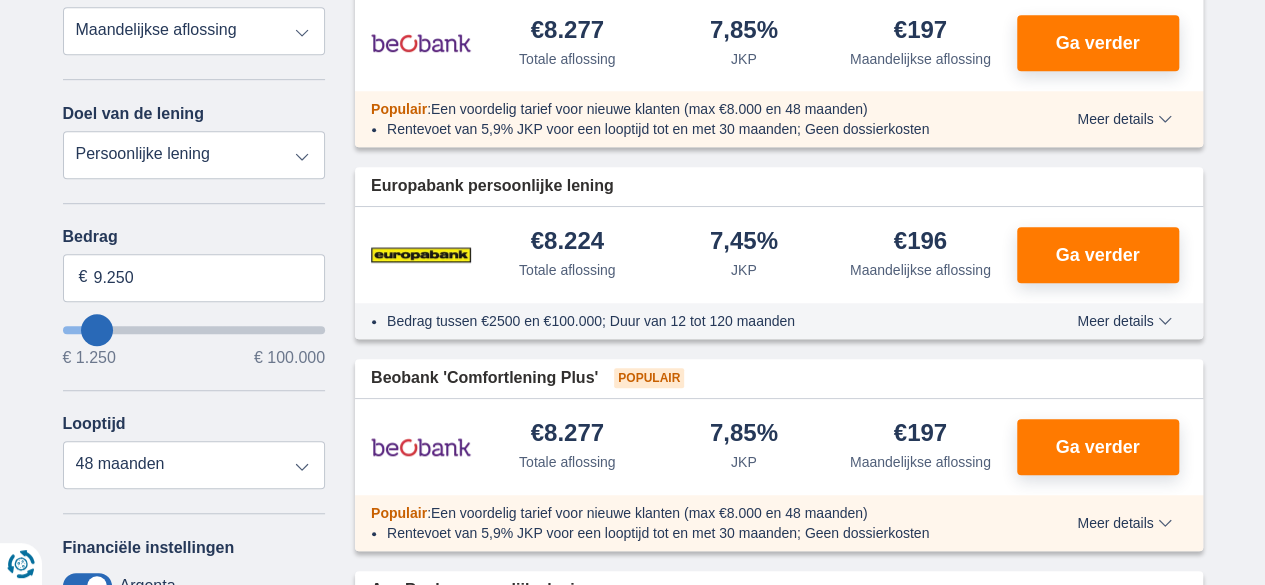 type on "9250" 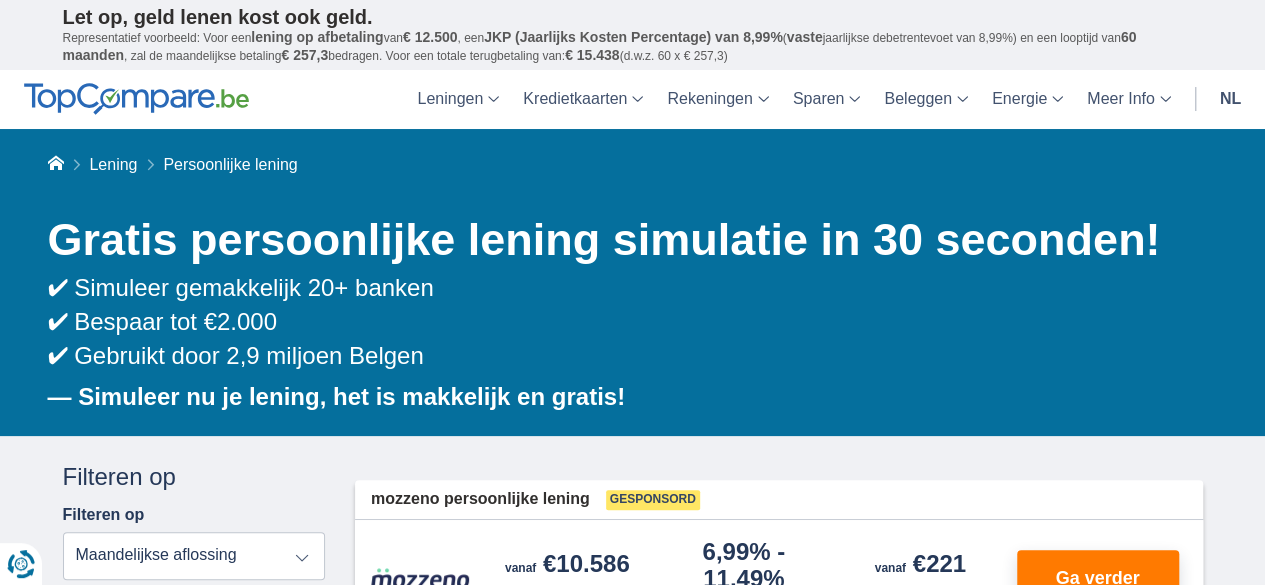 scroll, scrollTop: 410, scrollLeft: 0, axis: vertical 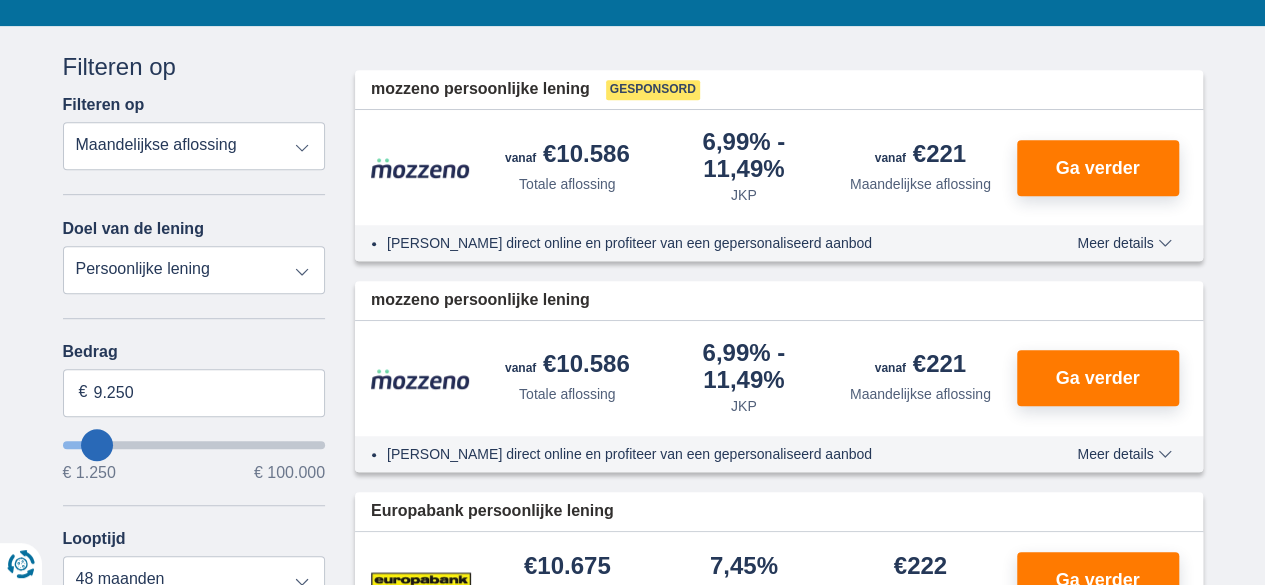 type on "7.250" 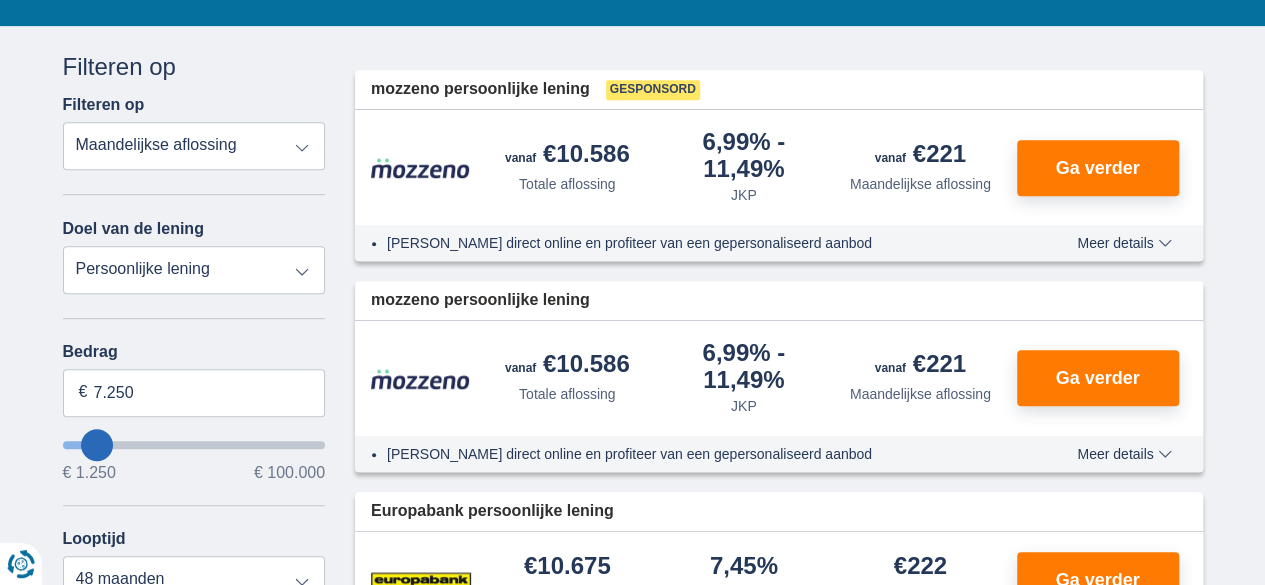 type on "7250" 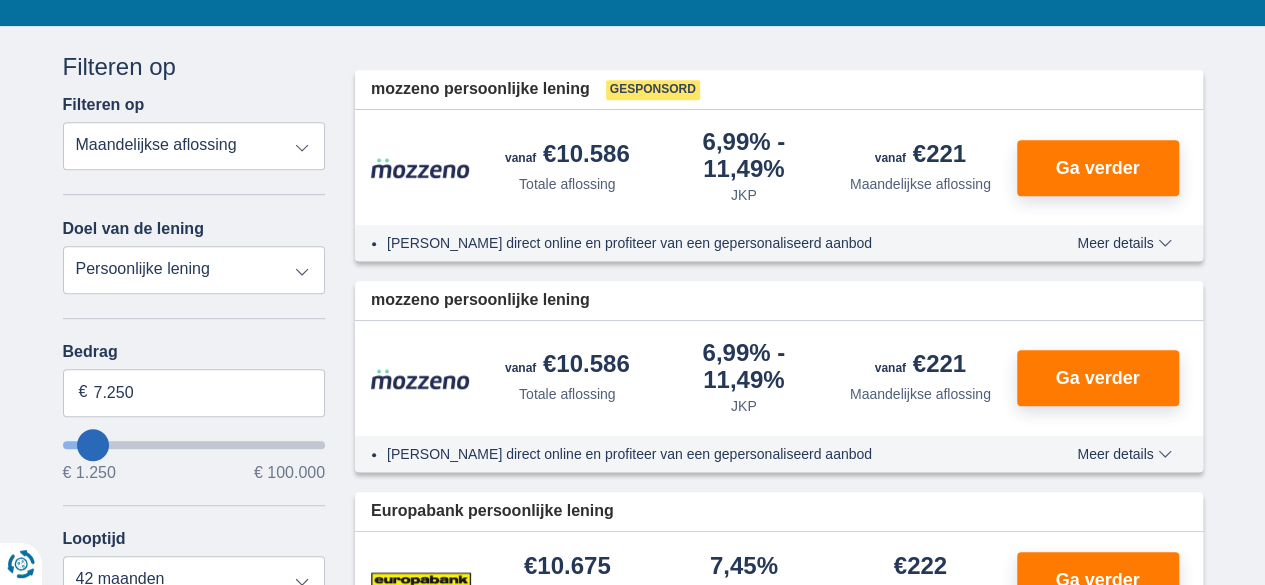 type on "6.250" 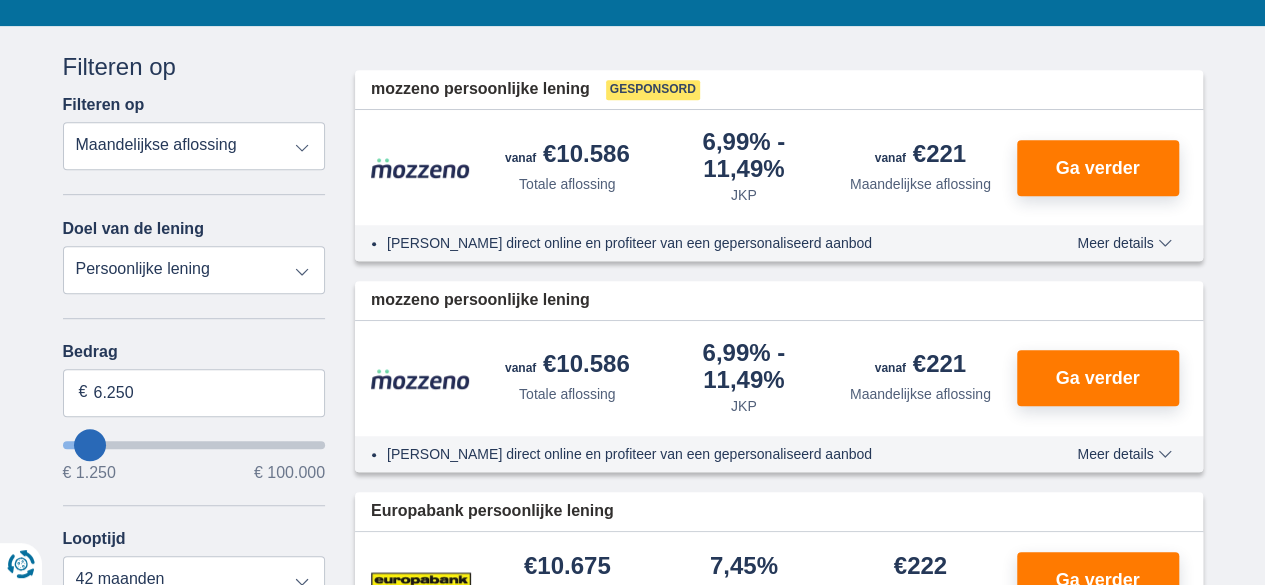 type on "6250" 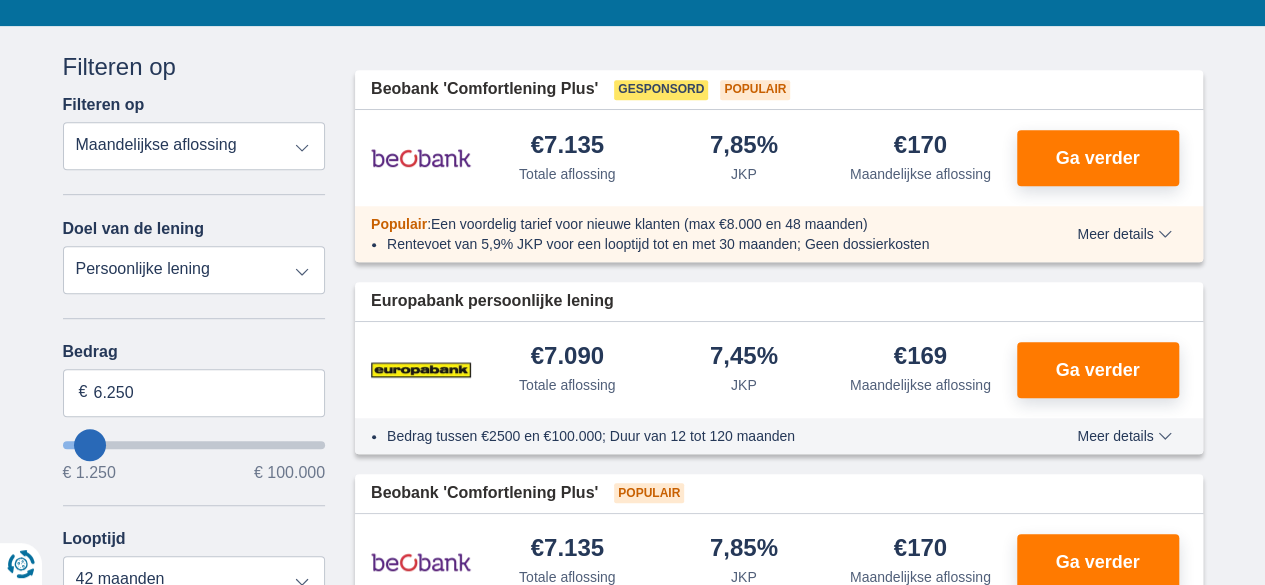 type on "7.250" 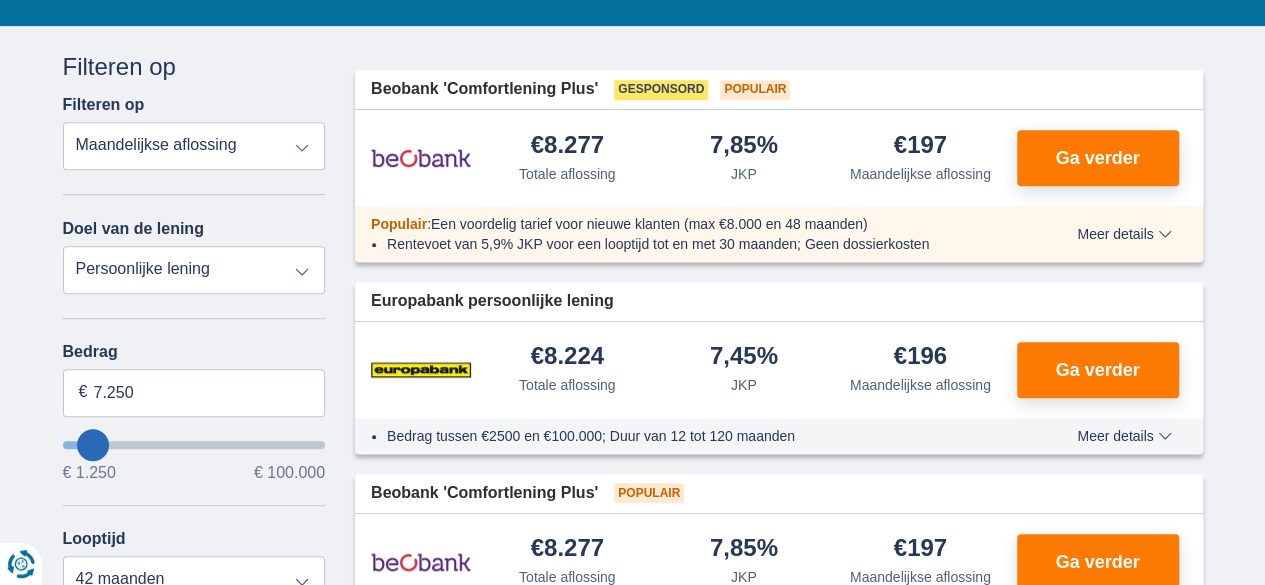 type on "7250" 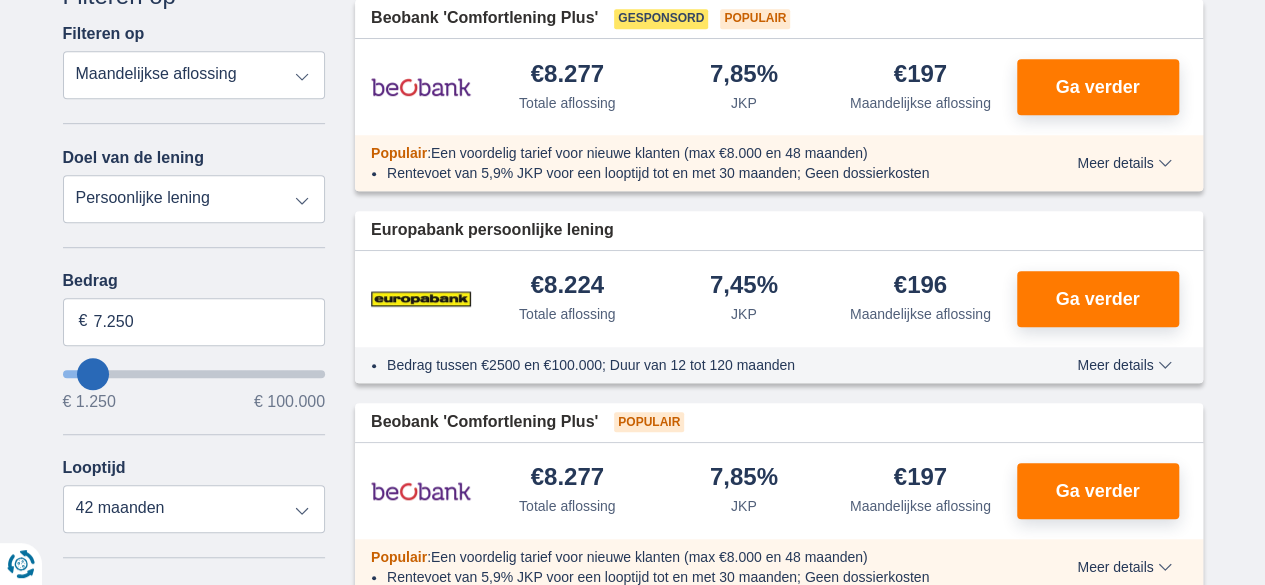 scroll, scrollTop: 490, scrollLeft: 0, axis: vertical 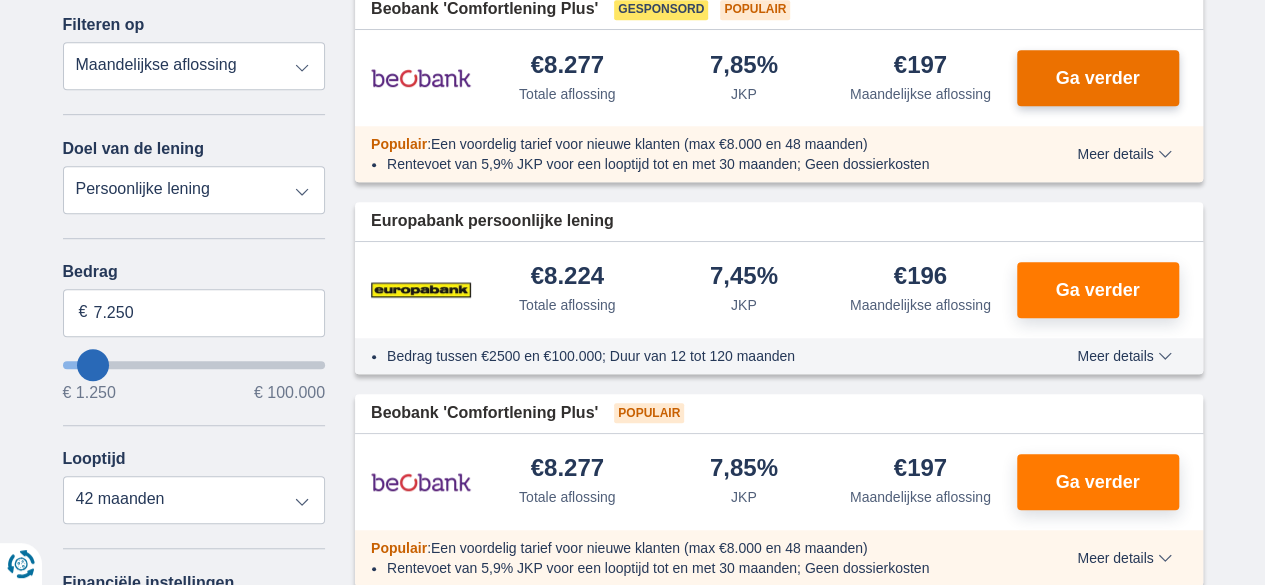 click on "Ga verder" at bounding box center (1097, 78) 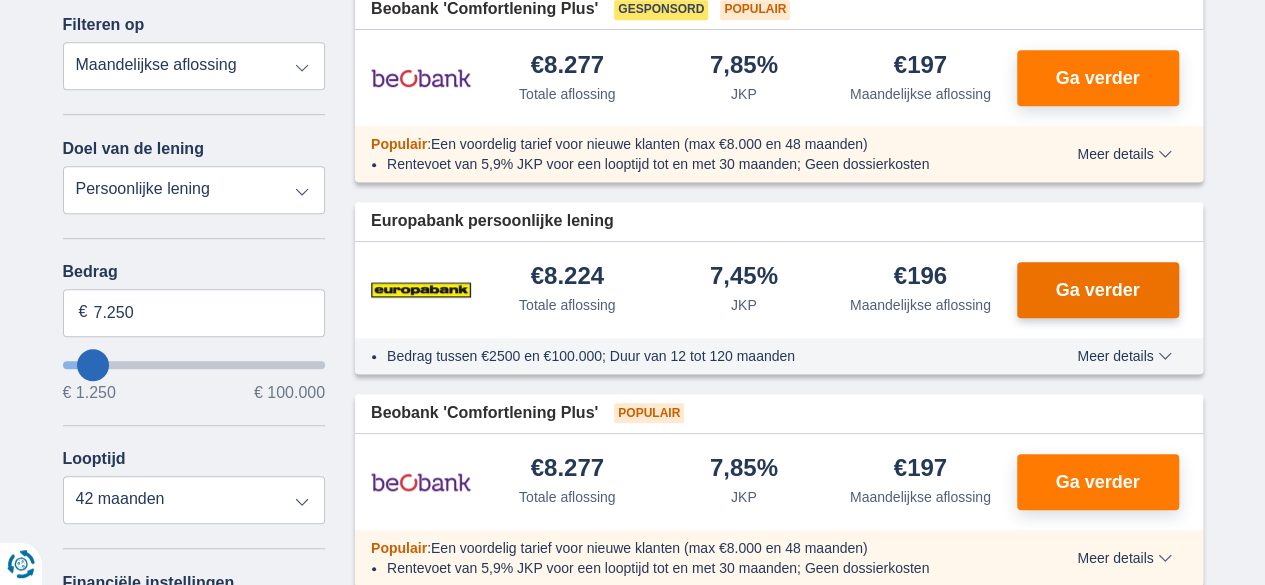 click on "Ga verder" at bounding box center [1097, 290] 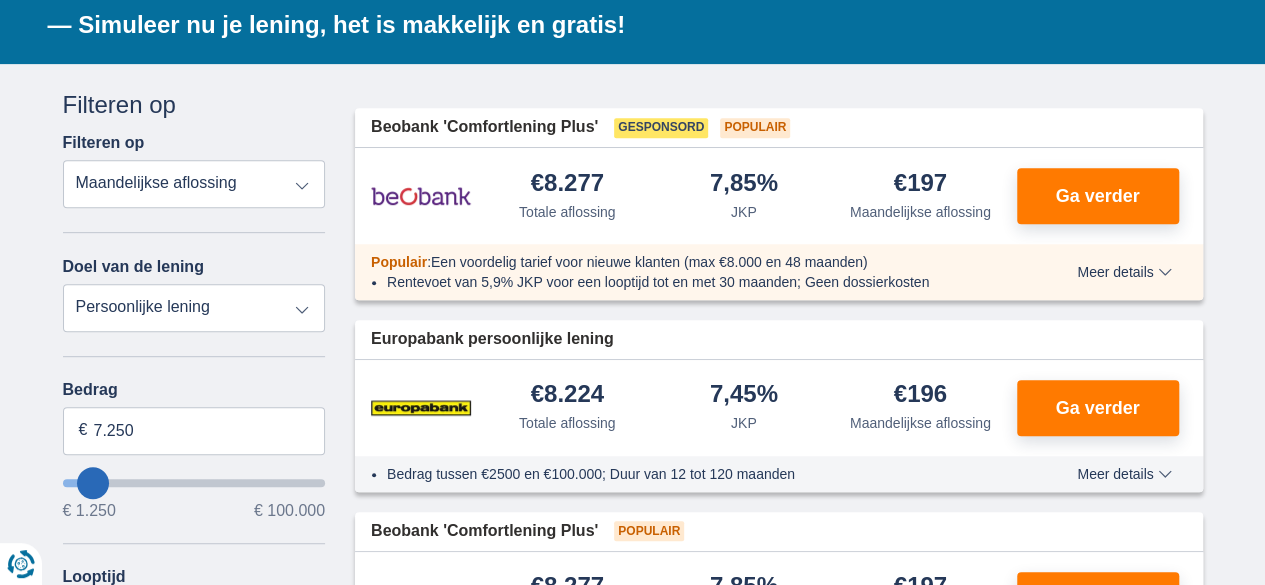 scroll, scrollTop: 390, scrollLeft: 0, axis: vertical 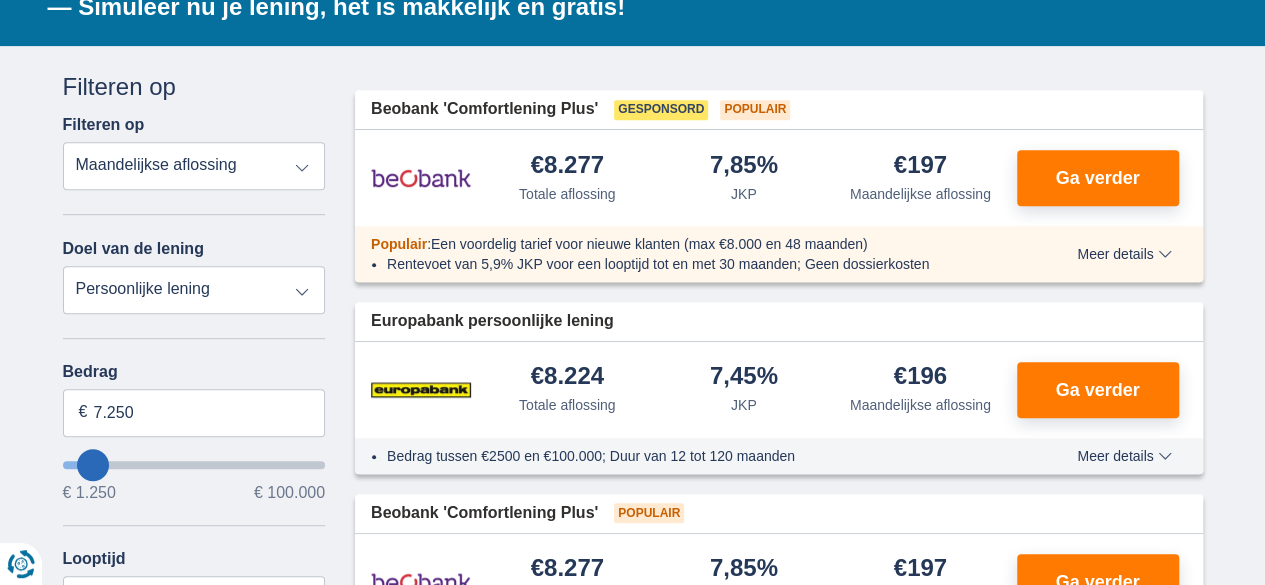 type on "9.250" 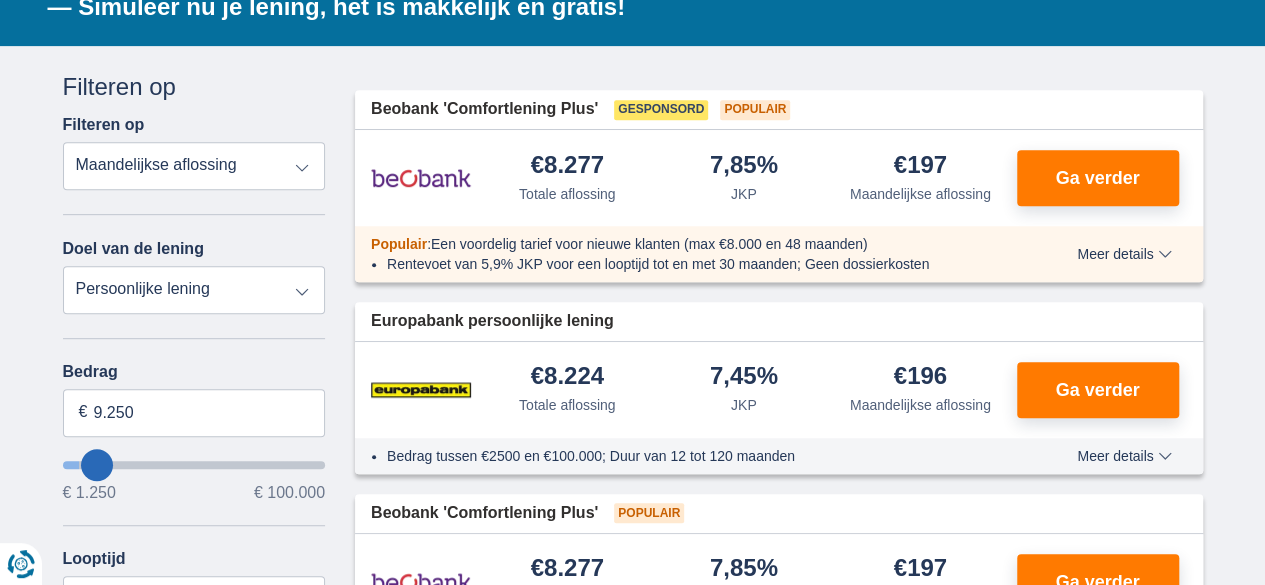 select on "48" 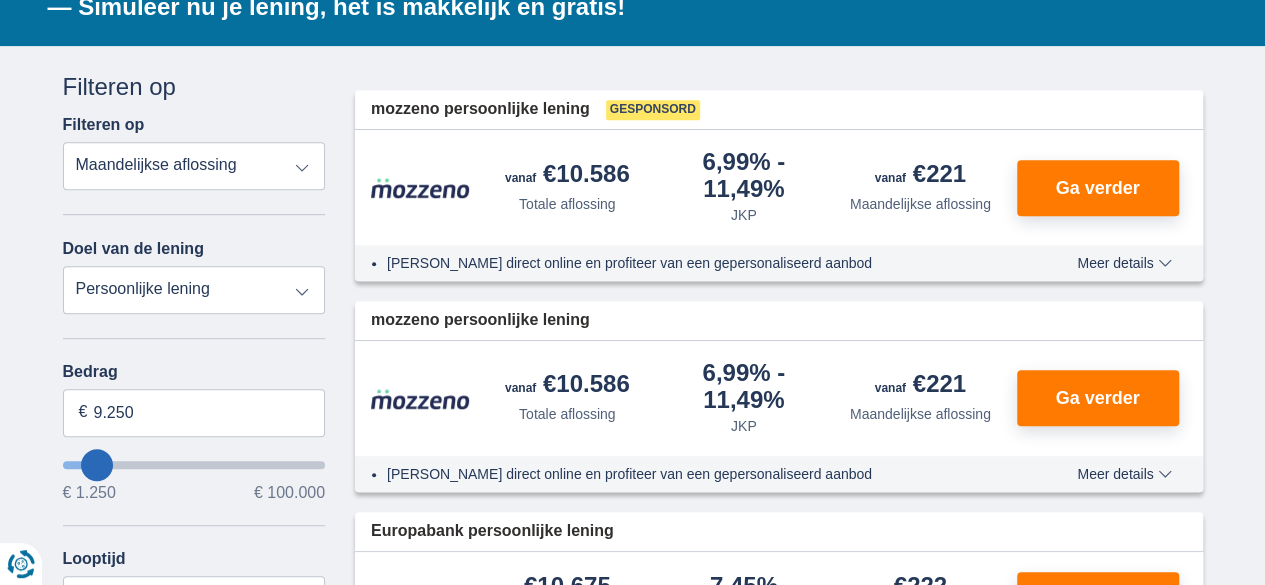 type on "9250" 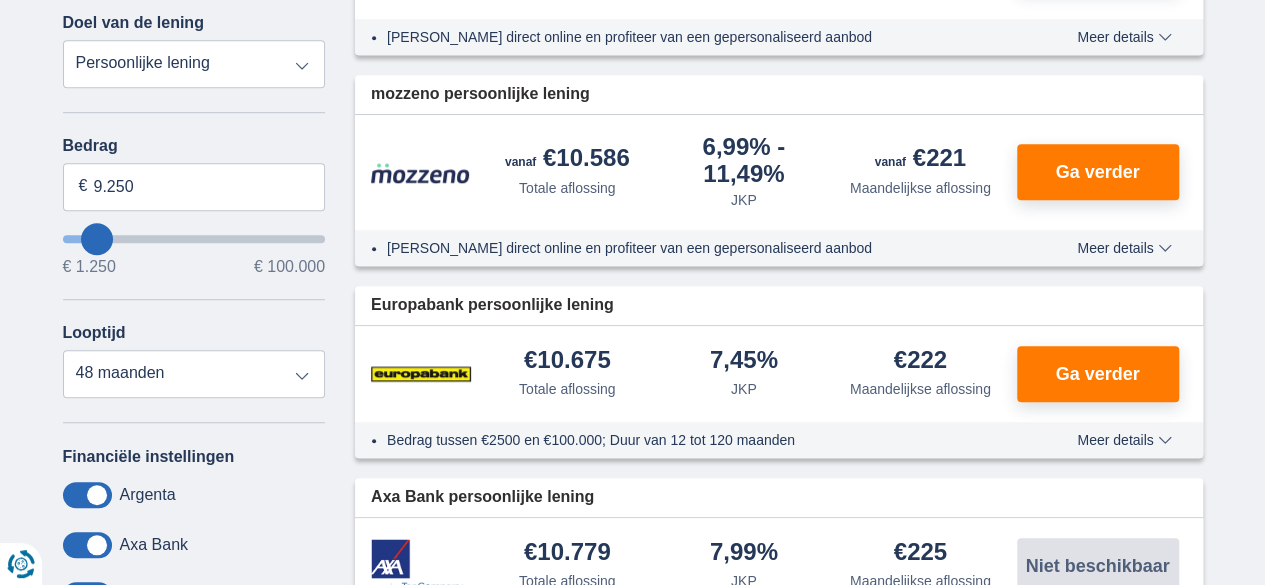 scroll, scrollTop: 606, scrollLeft: 0, axis: vertical 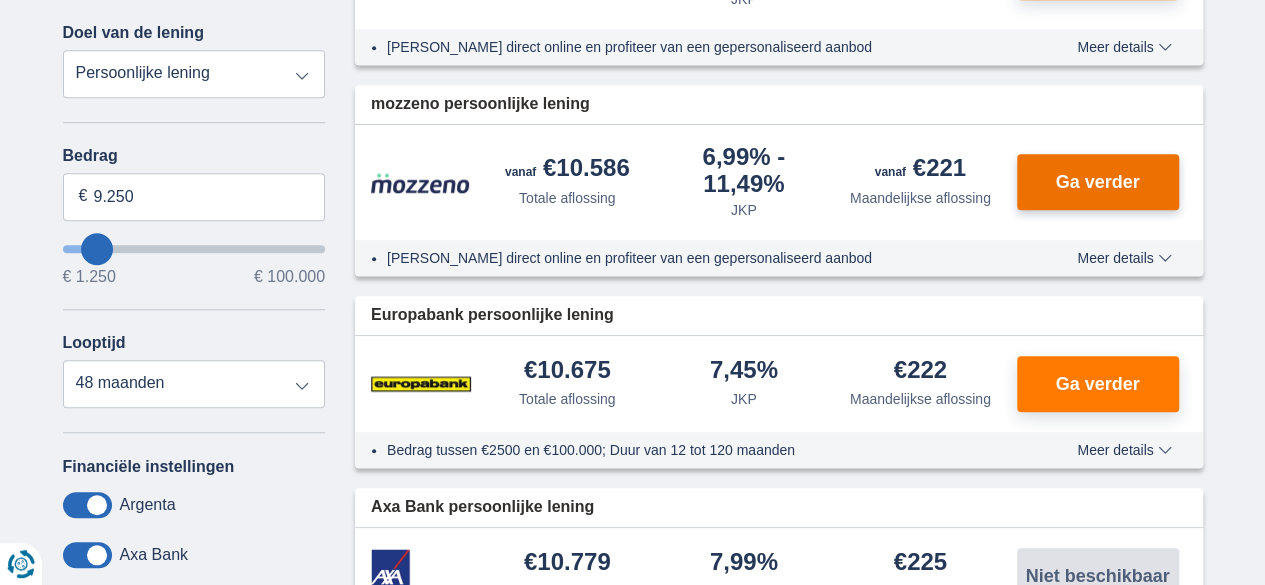 click on "Ga verder" at bounding box center (1097, 182) 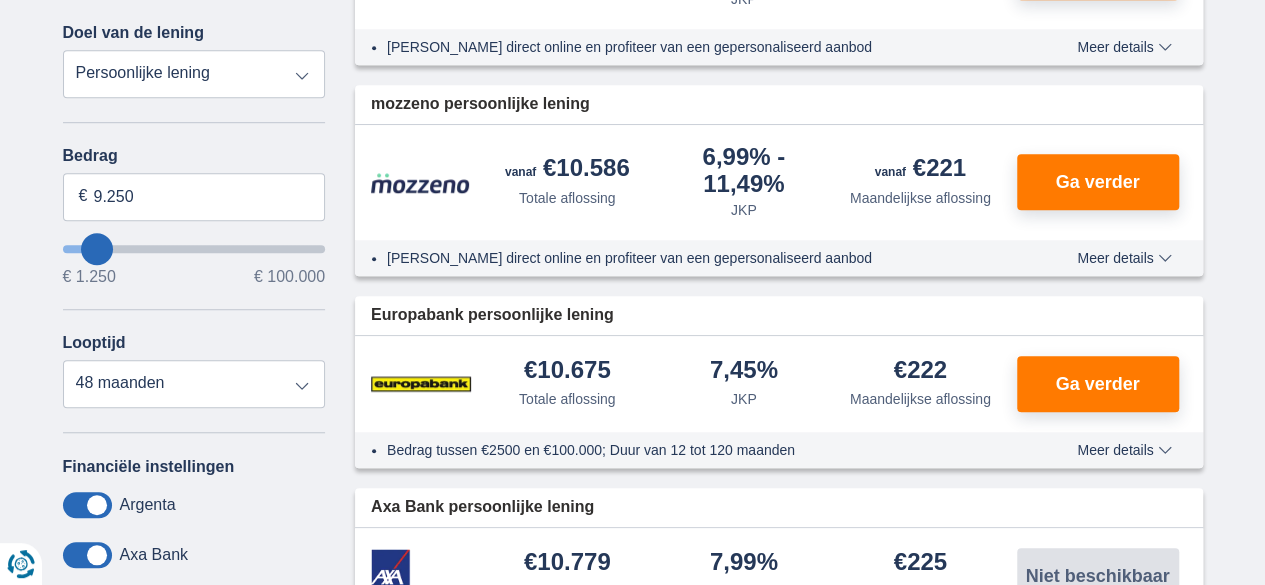 type on "11.250" 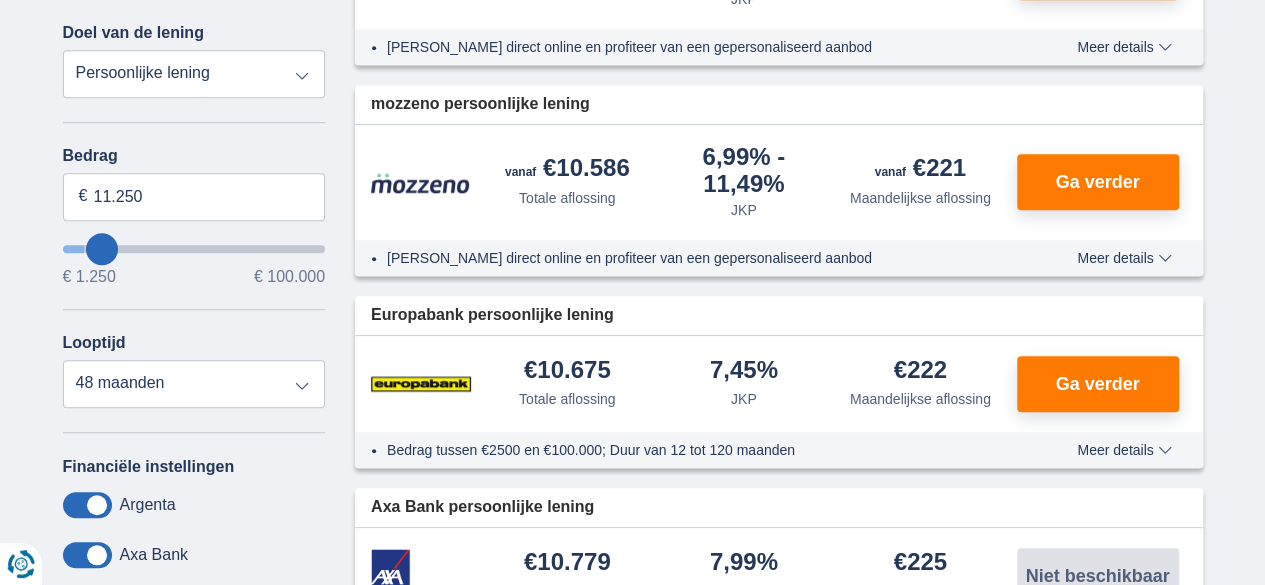select on "60" 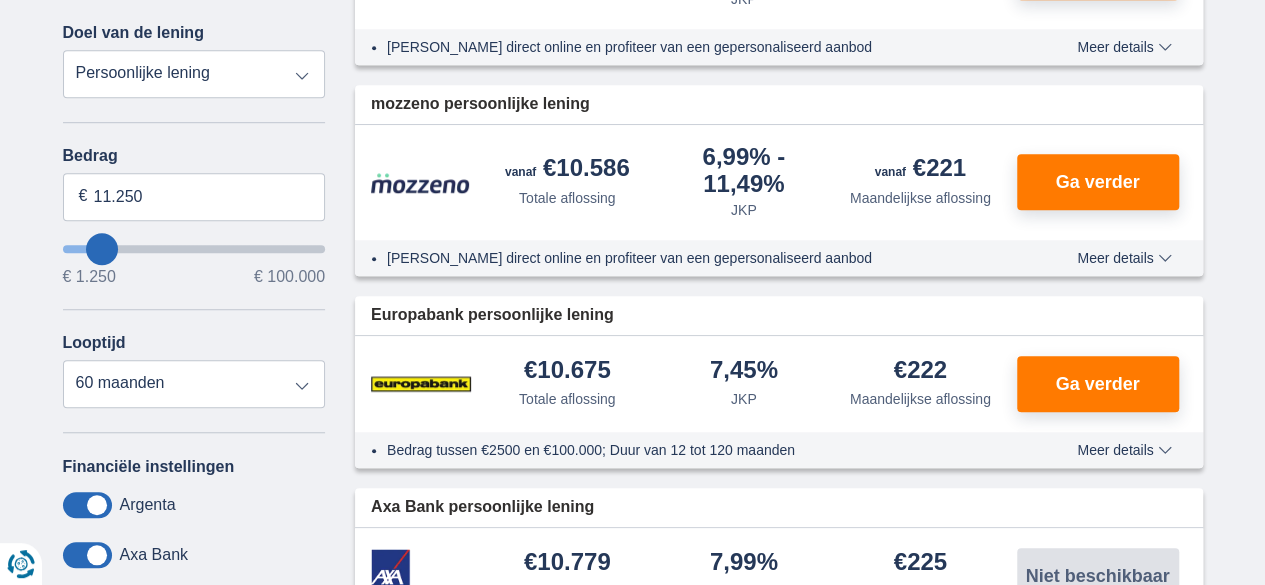 type on "10250" 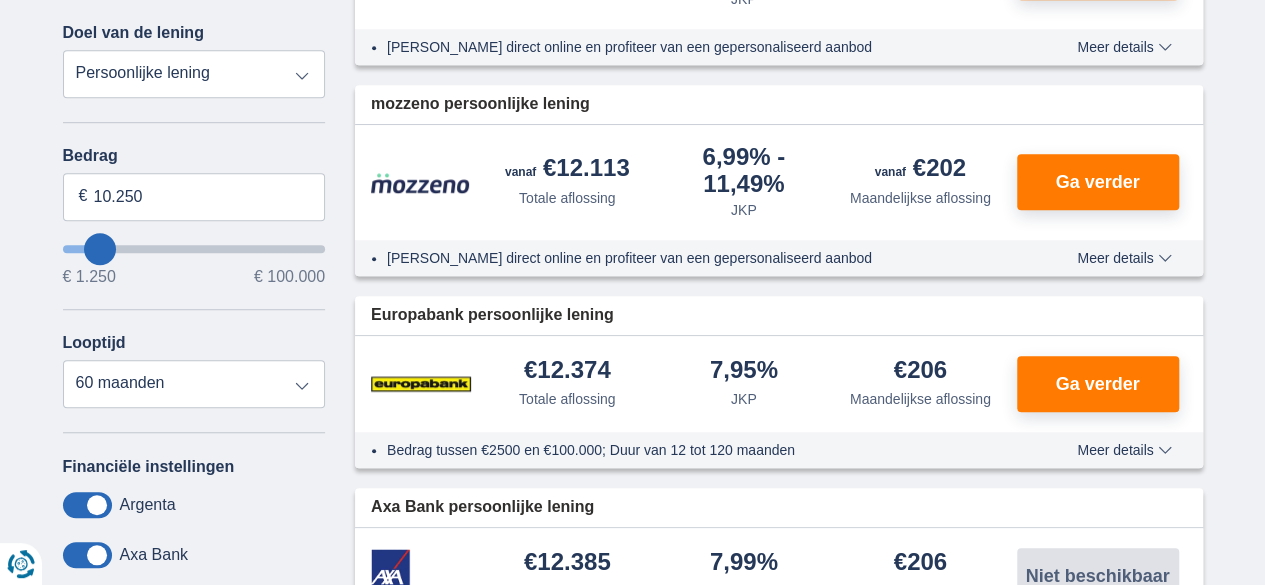 type on "1.250" 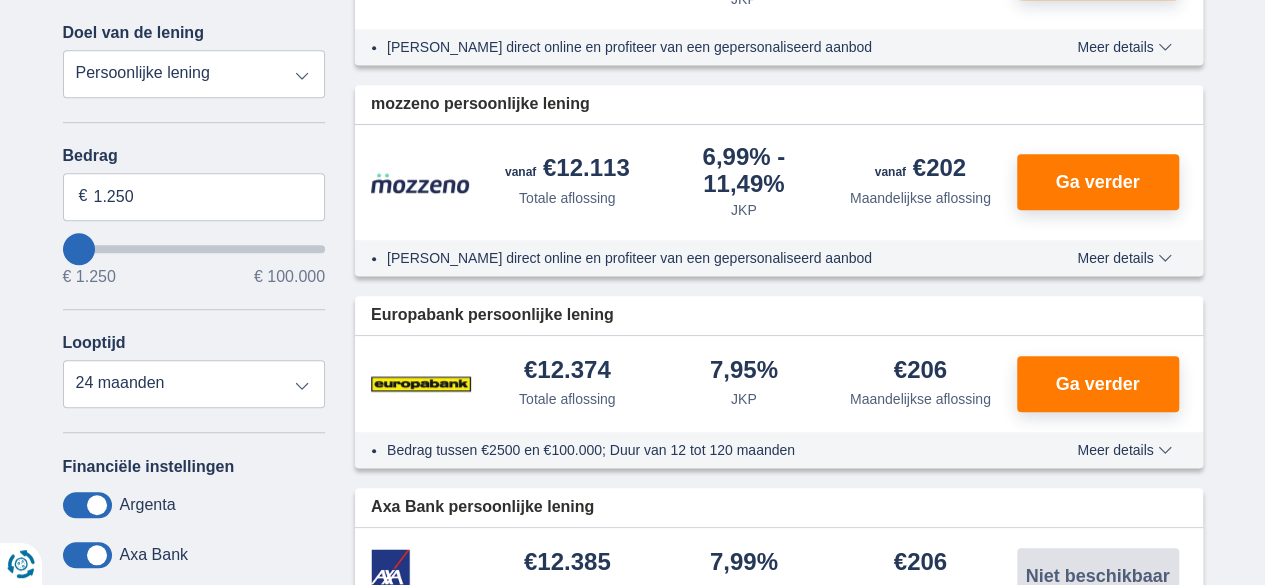 type on "1250" 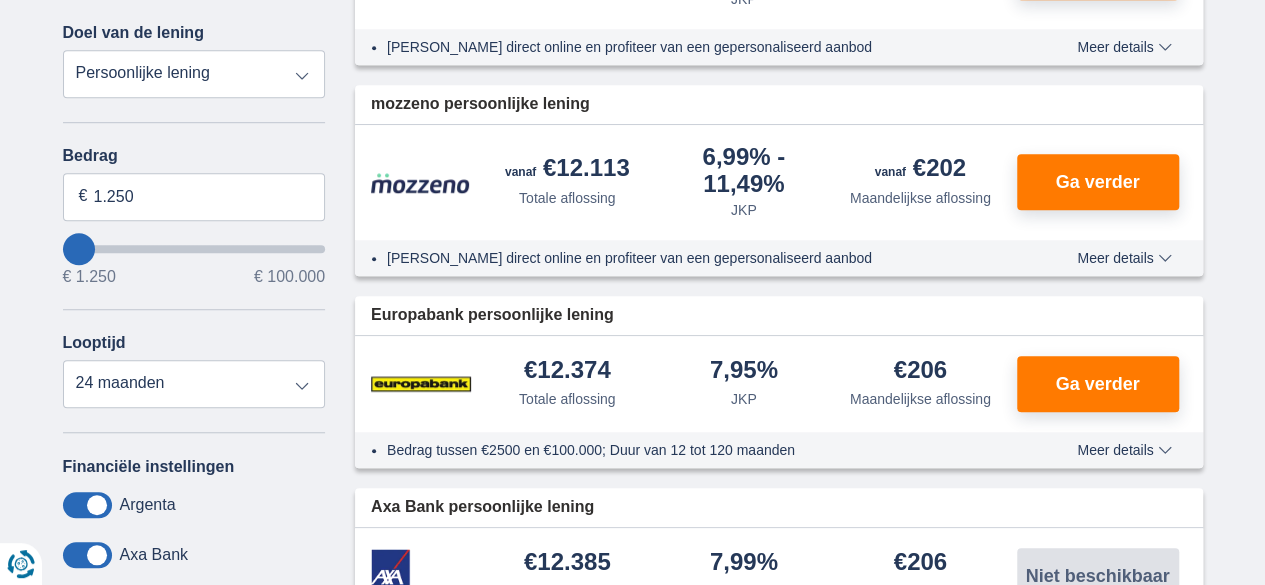 scroll, scrollTop: 0, scrollLeft: 0, axis: both 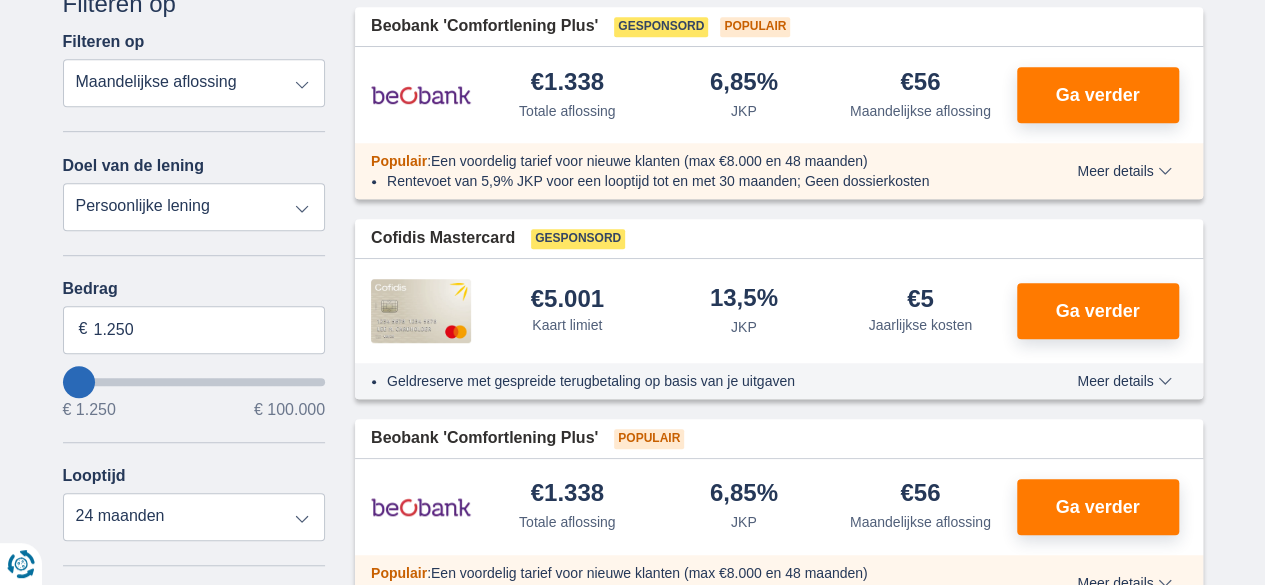 type on "3.250" 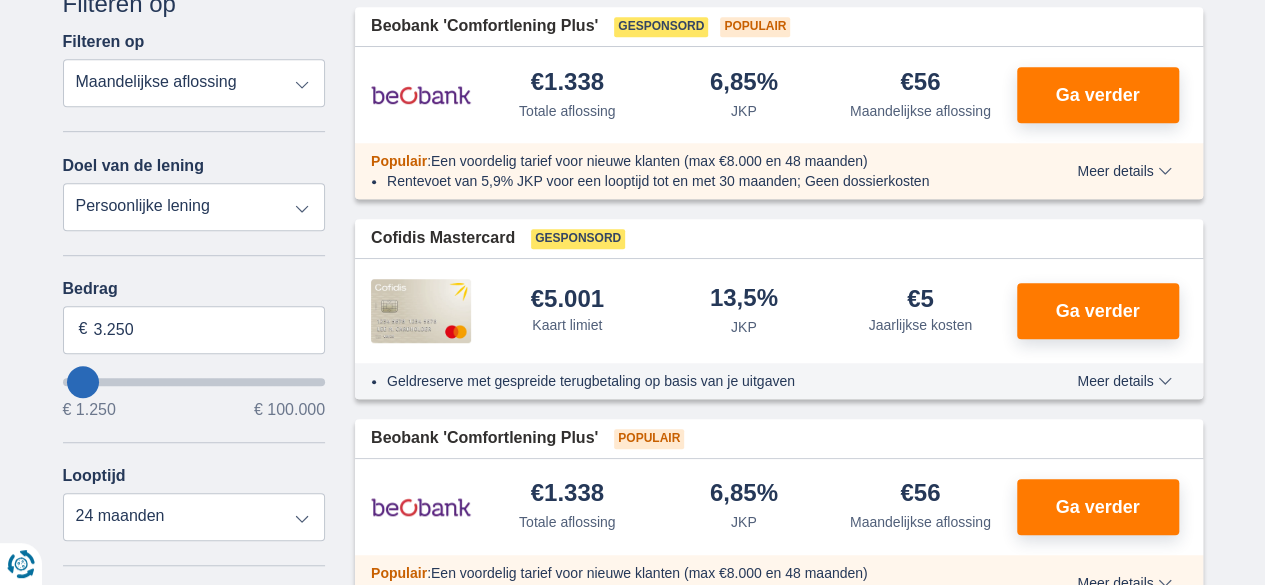 select on "30" 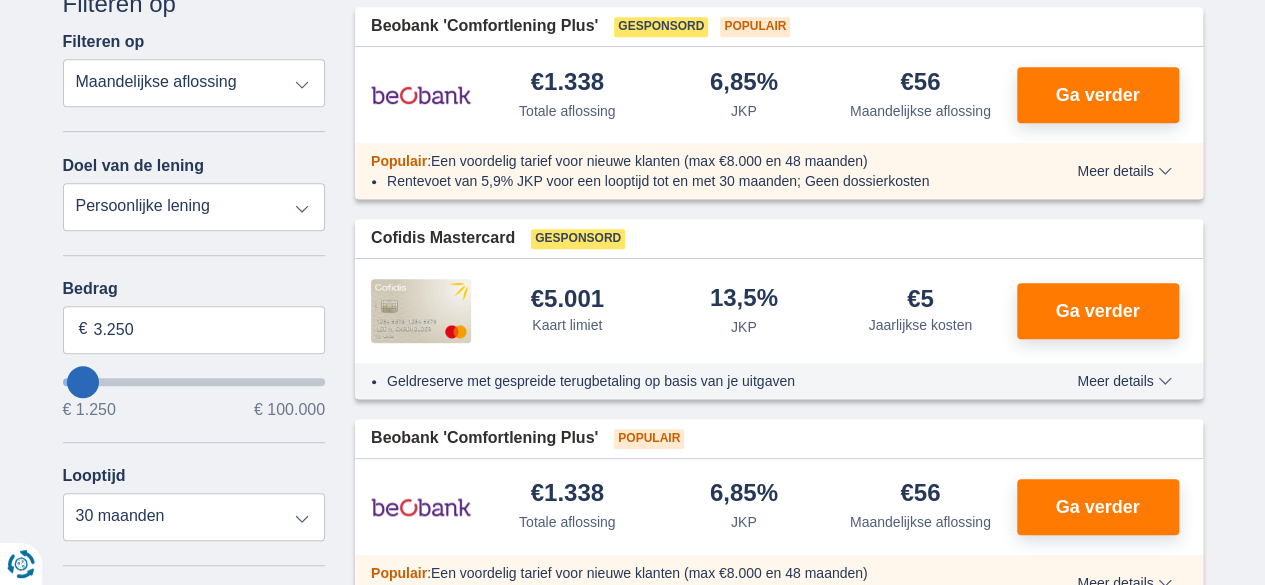 type on "4.250" 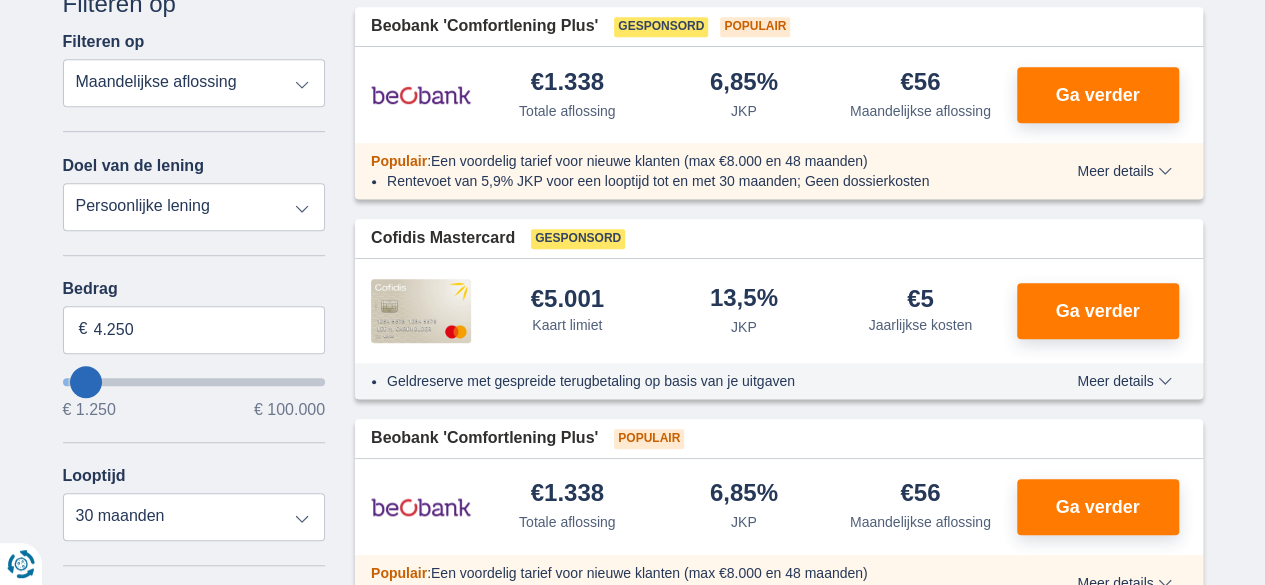 select on "36" 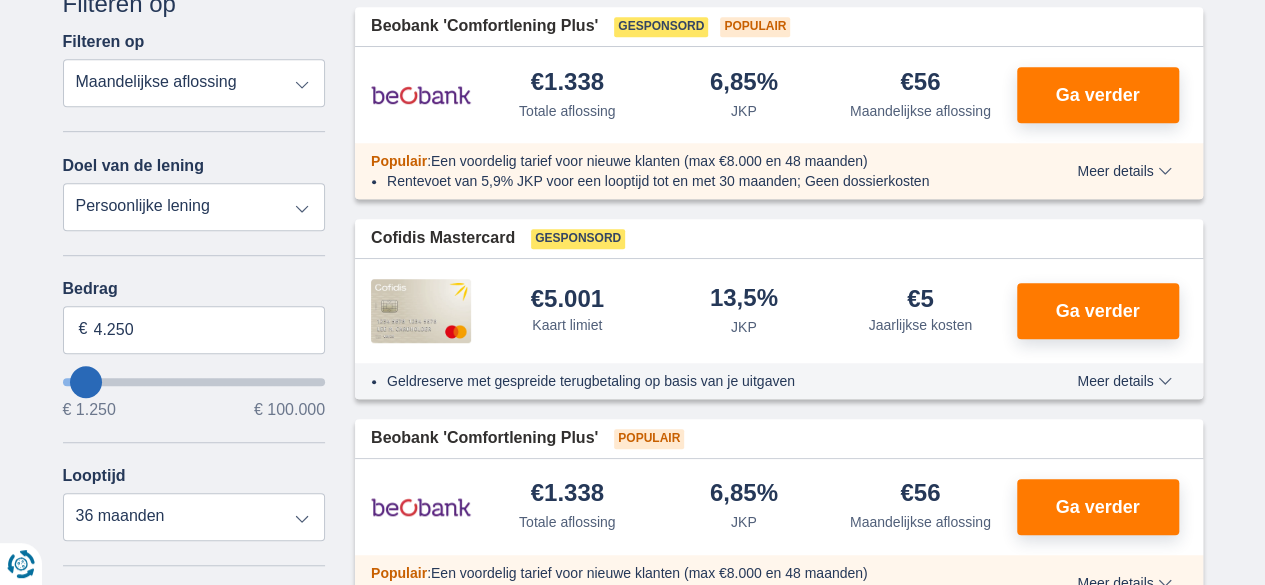 type on "4250" 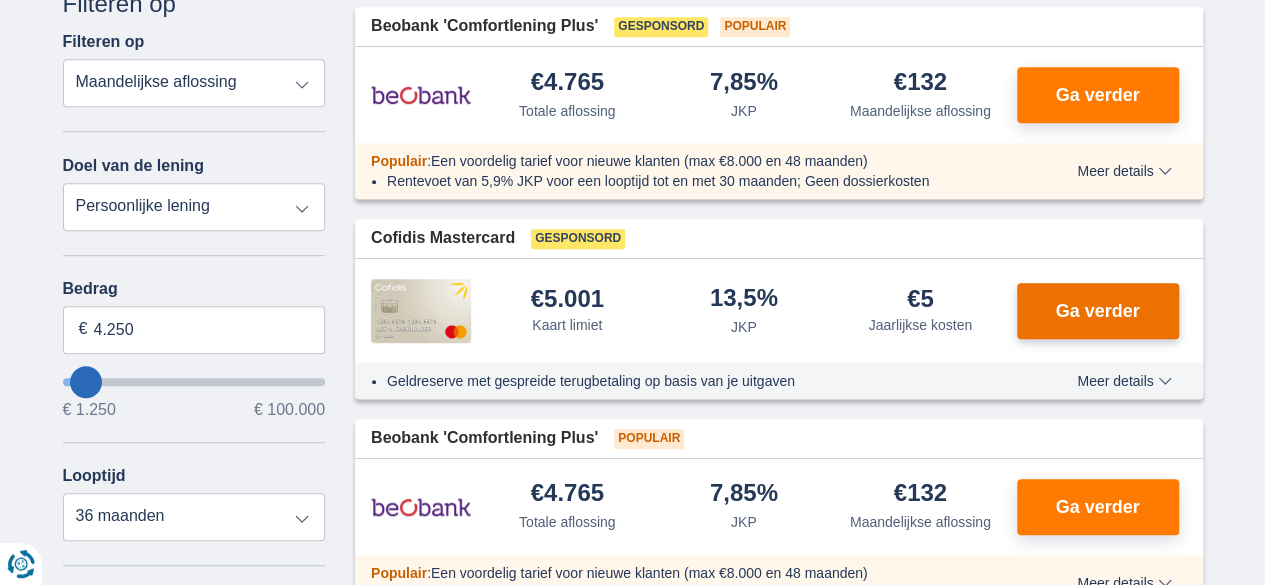 click on "Ga verder" at bounding box center (1097, 311) 